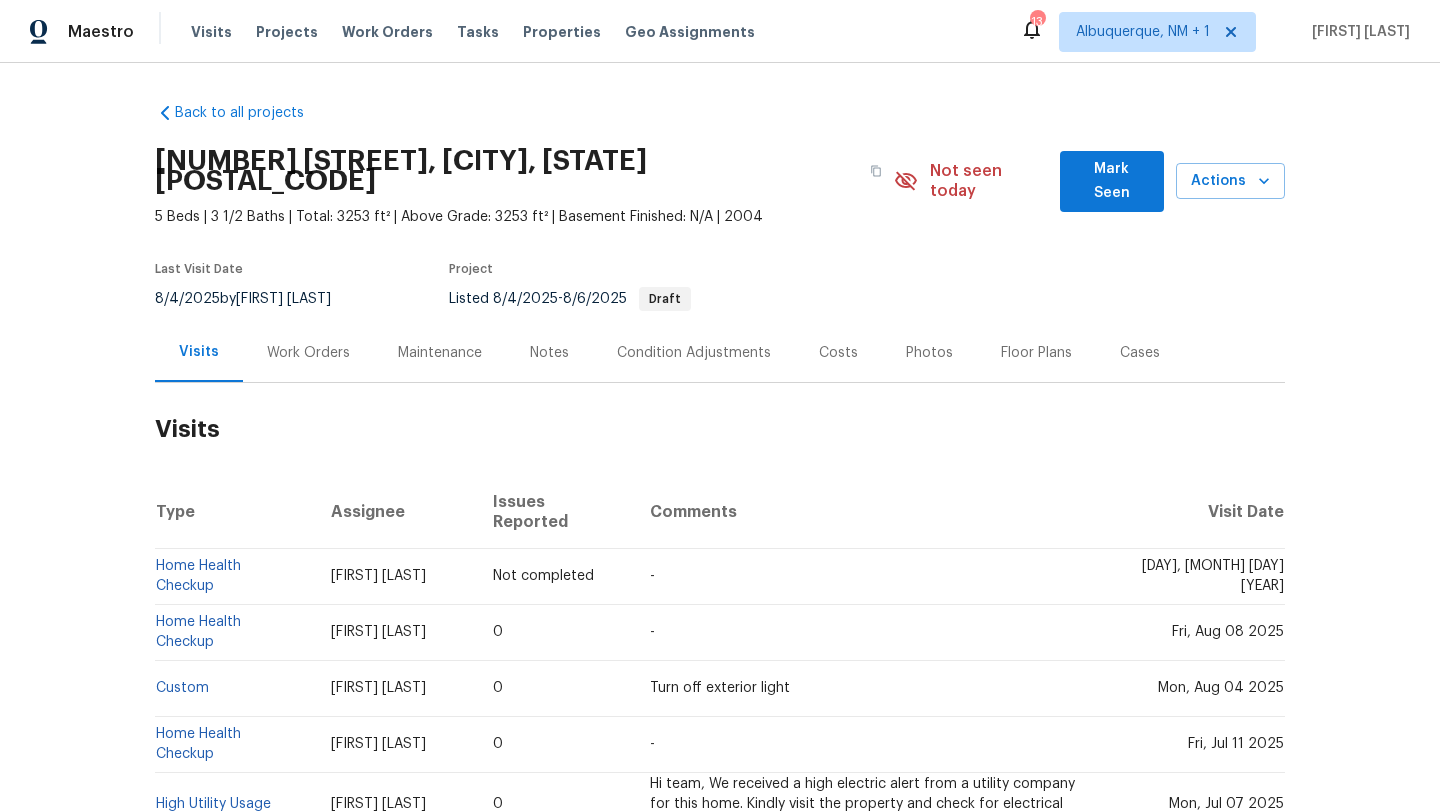 scroll, scrollTop: 0, scrollLeft: 0, axis: both 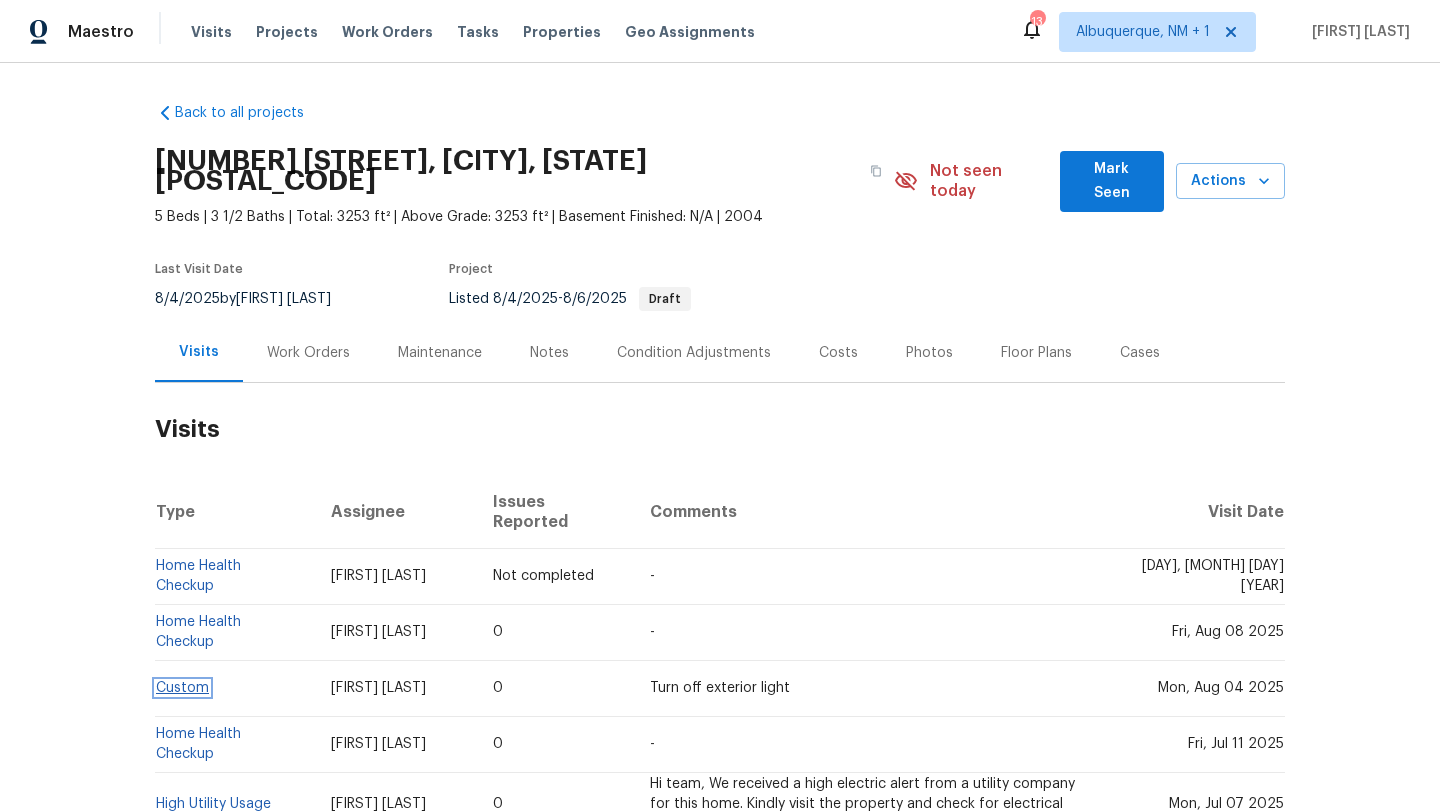 click on "Custom" at bounding box center [182, 688] 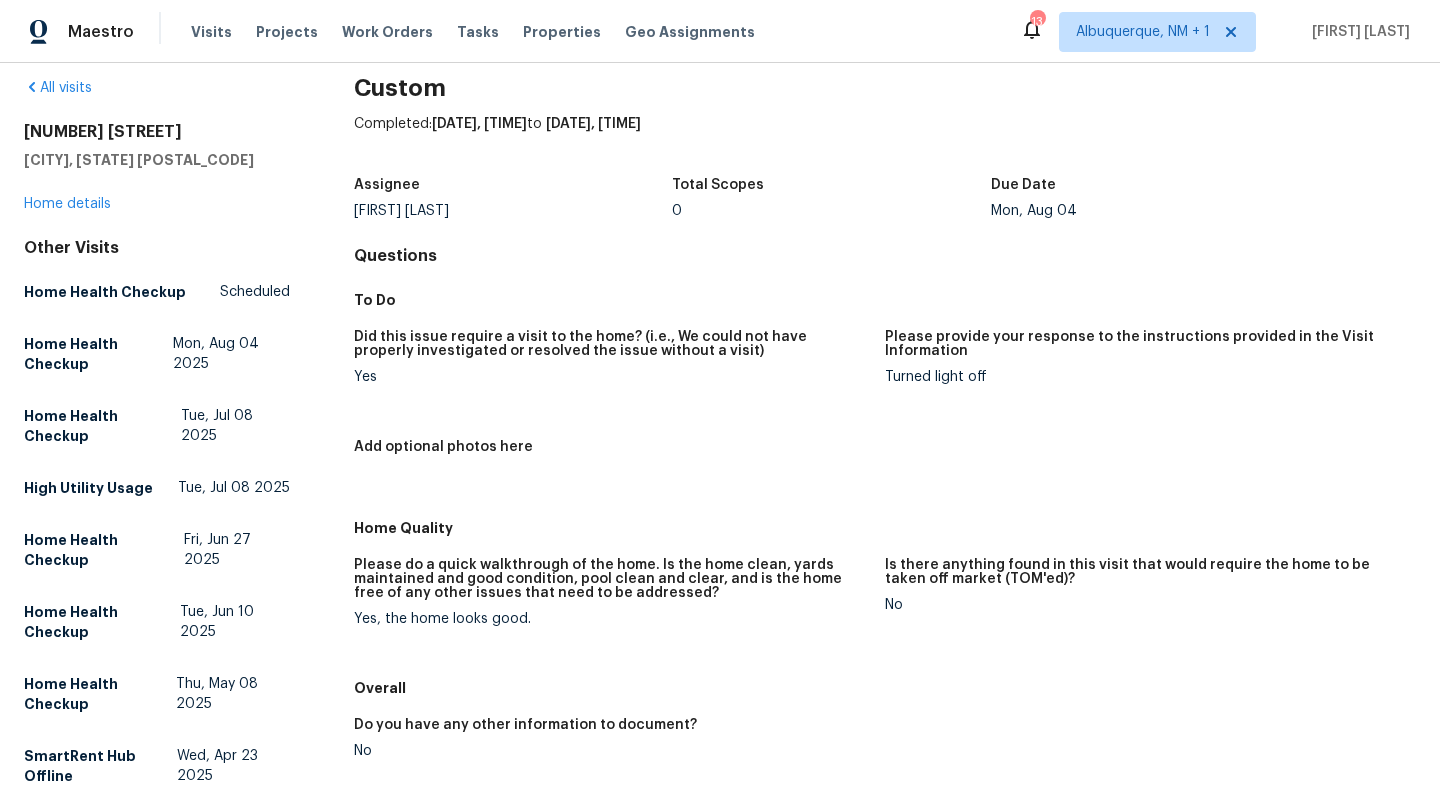 scroll, scrollTop: 0, scrollLeft: 0, axis: both 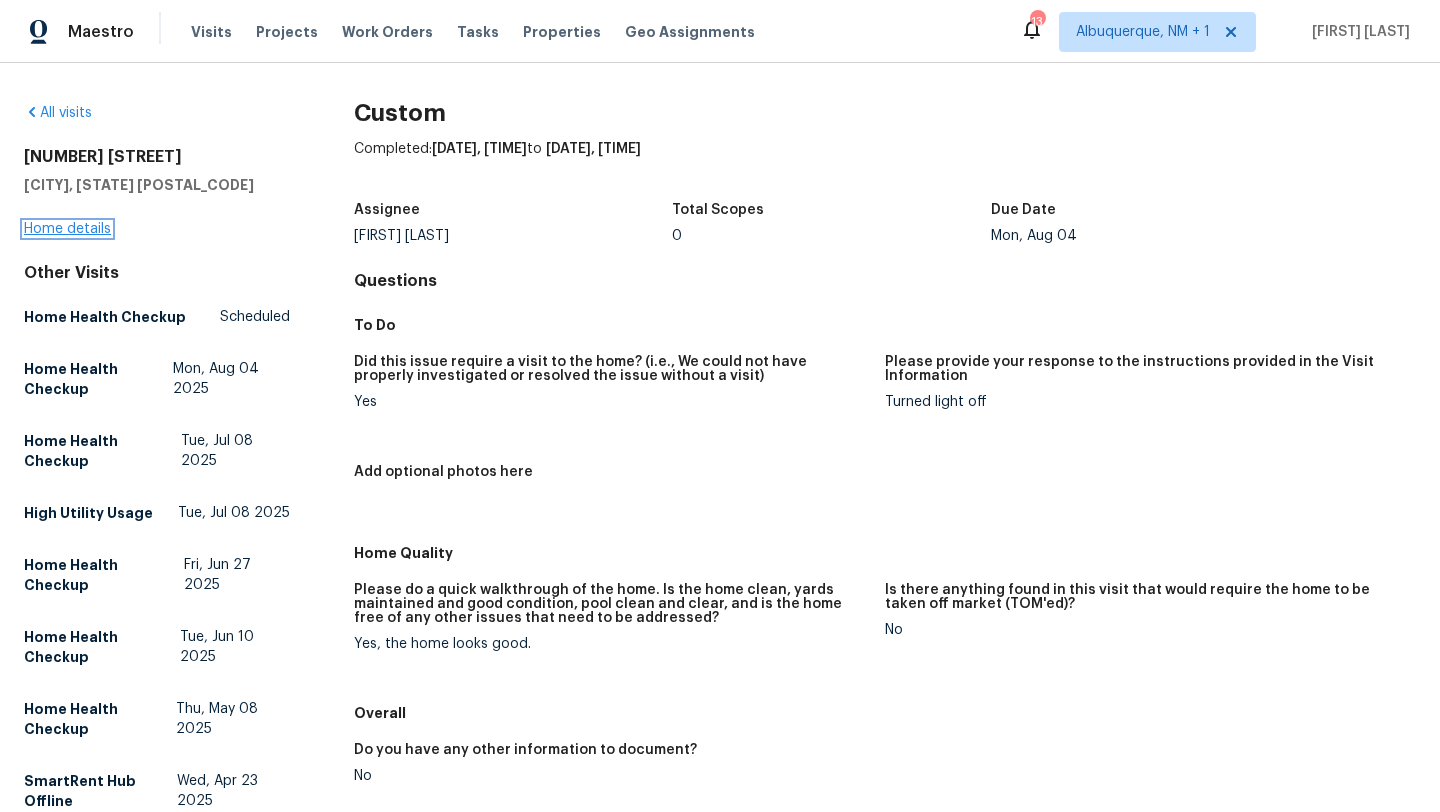 click on "Home details" at bounding box center [67, 229] 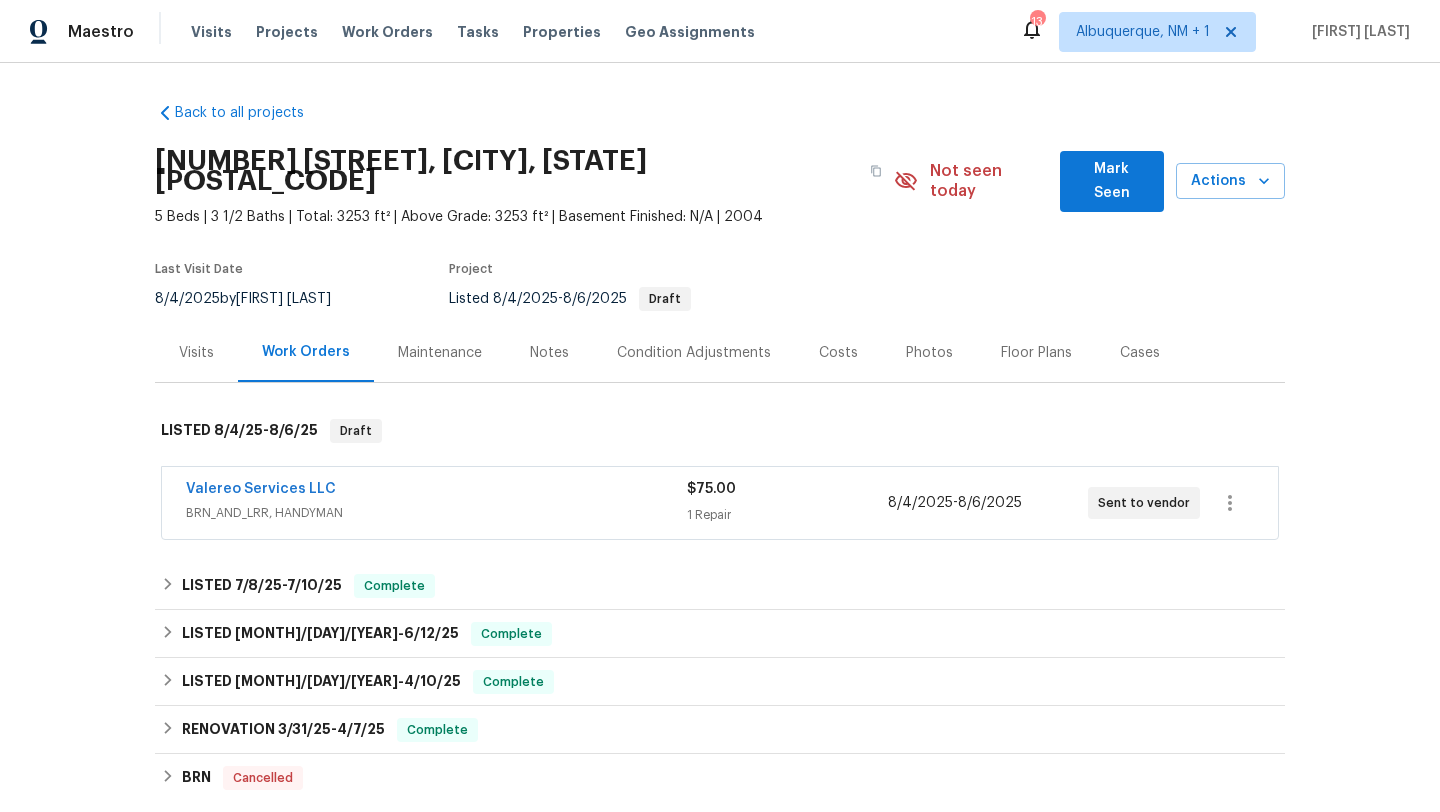 click on "BRN_AND_LRR, HANDYMAN" at bounding box center (436, 513) 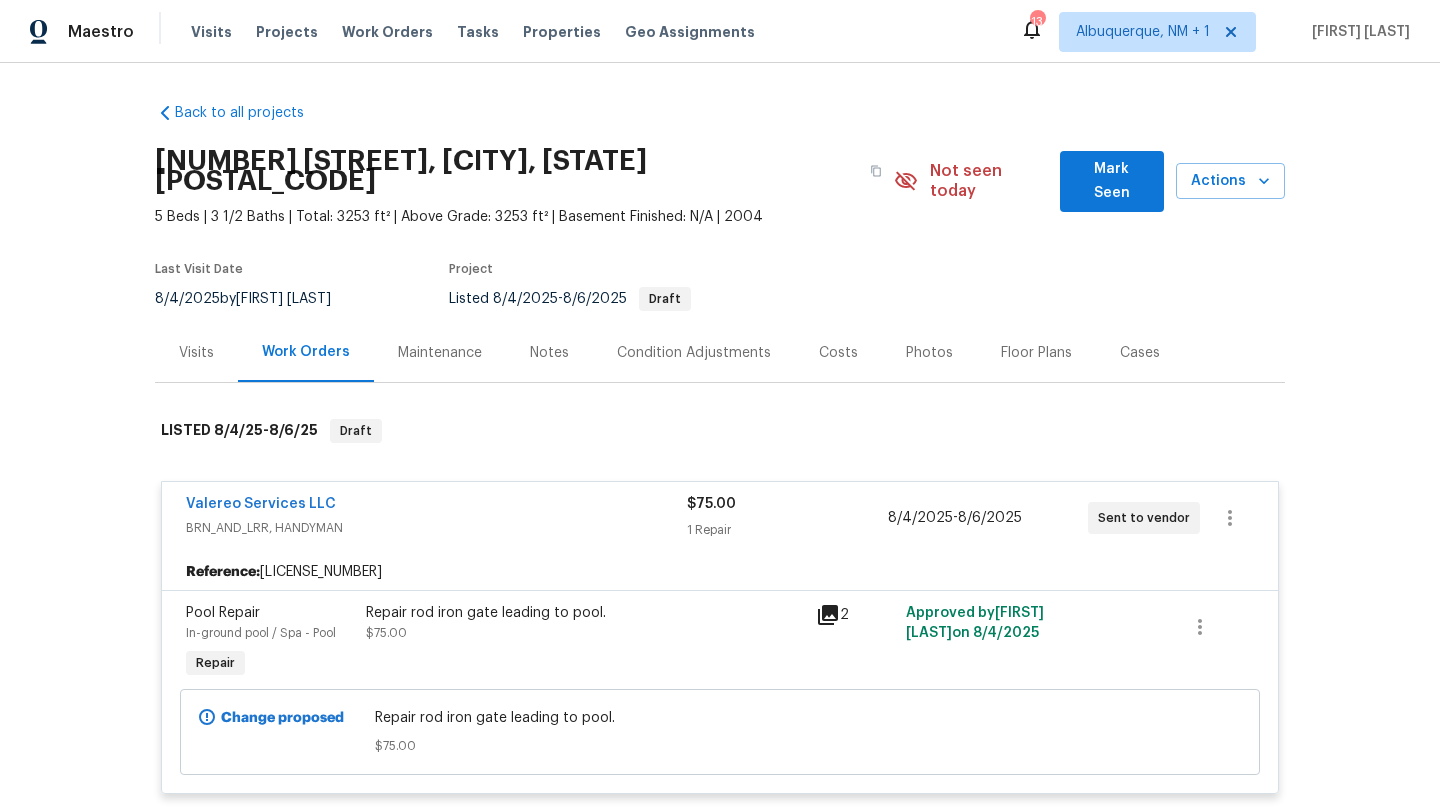 click on "Visits" at bounding box center [196, 353] 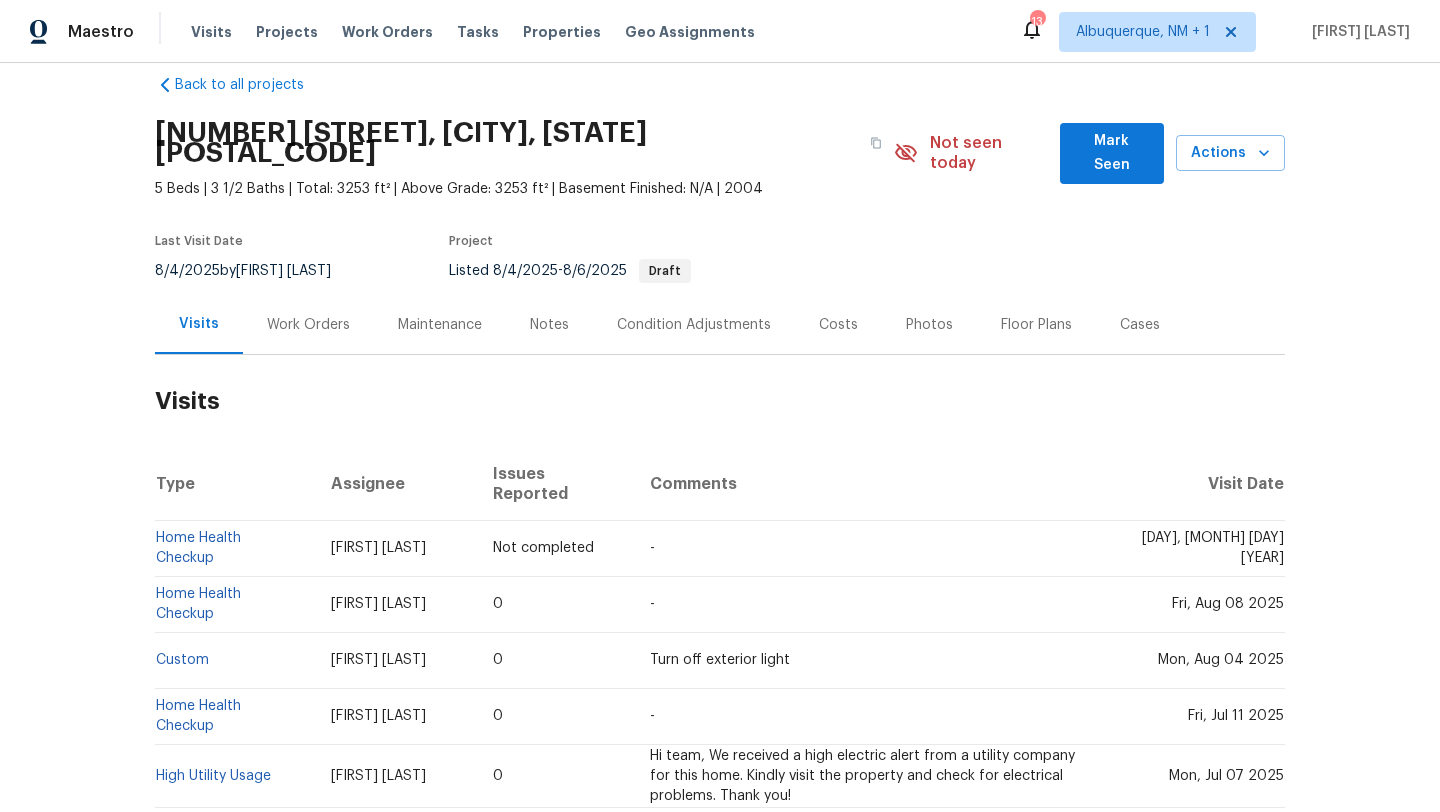 scroll, scrollTop: 49, scrollLeft: 0, axis: vertical 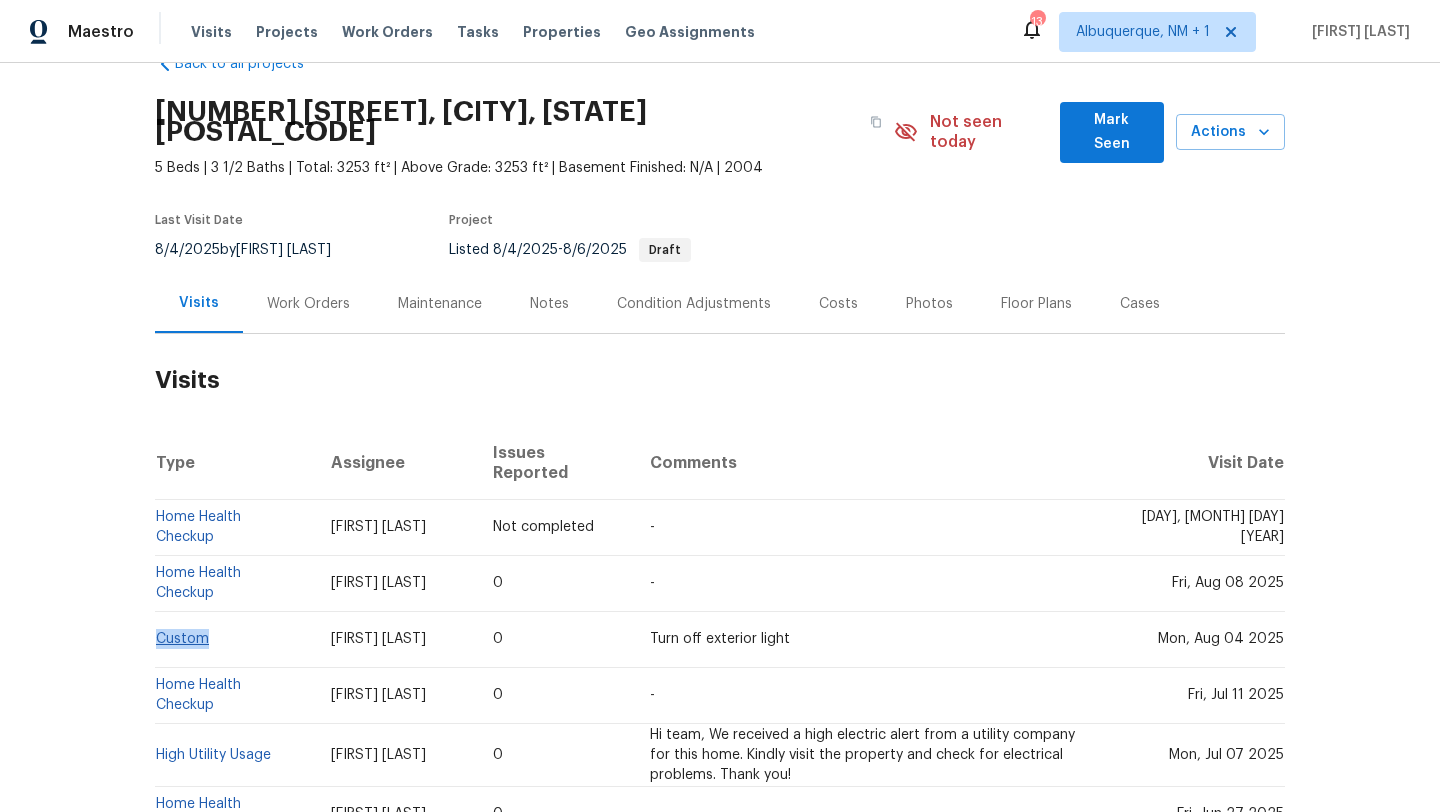 drag, startPoint x: 209, startPoint y: 605, endPoint x: 152, endPoint y: 604, distance: 57.00877 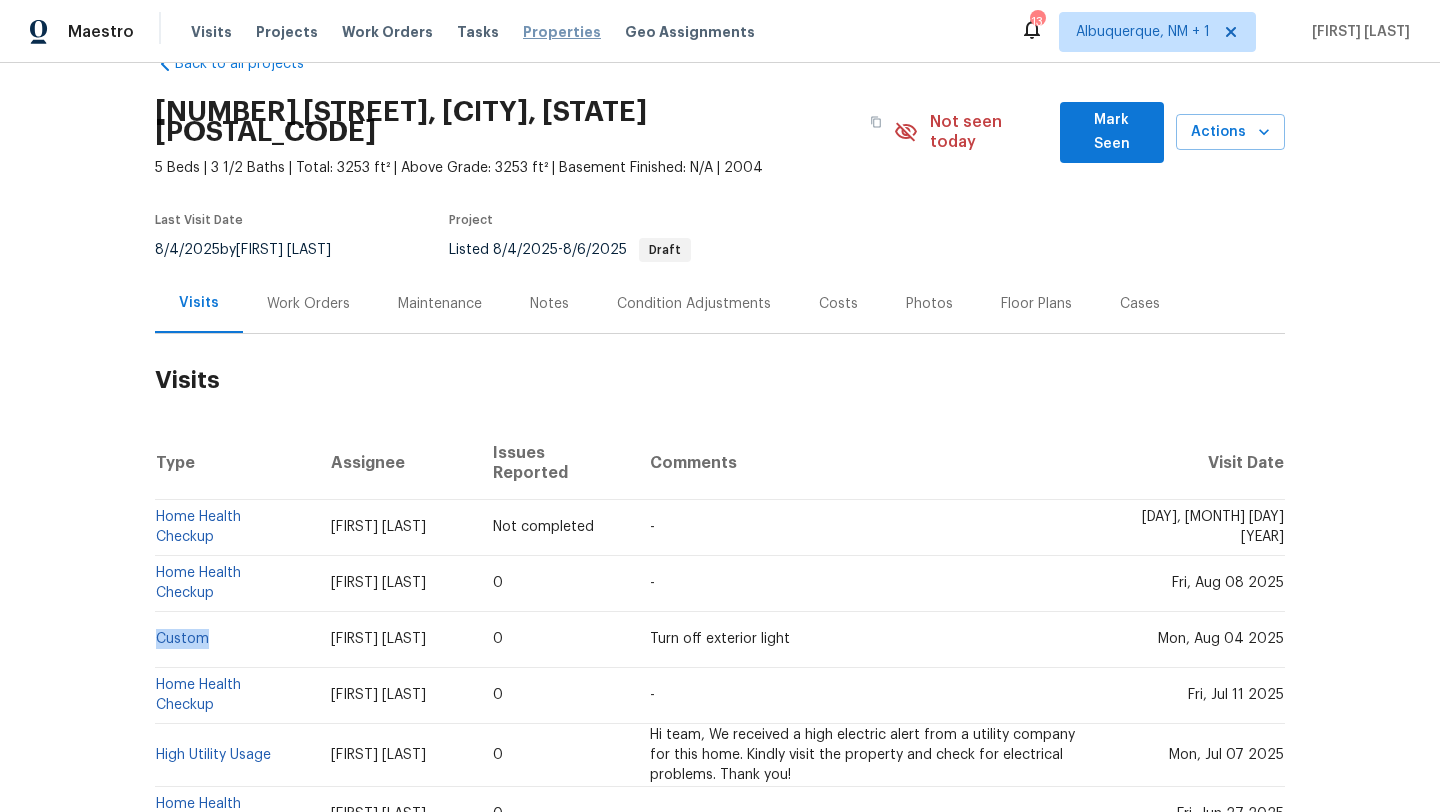 copy on "Custom" 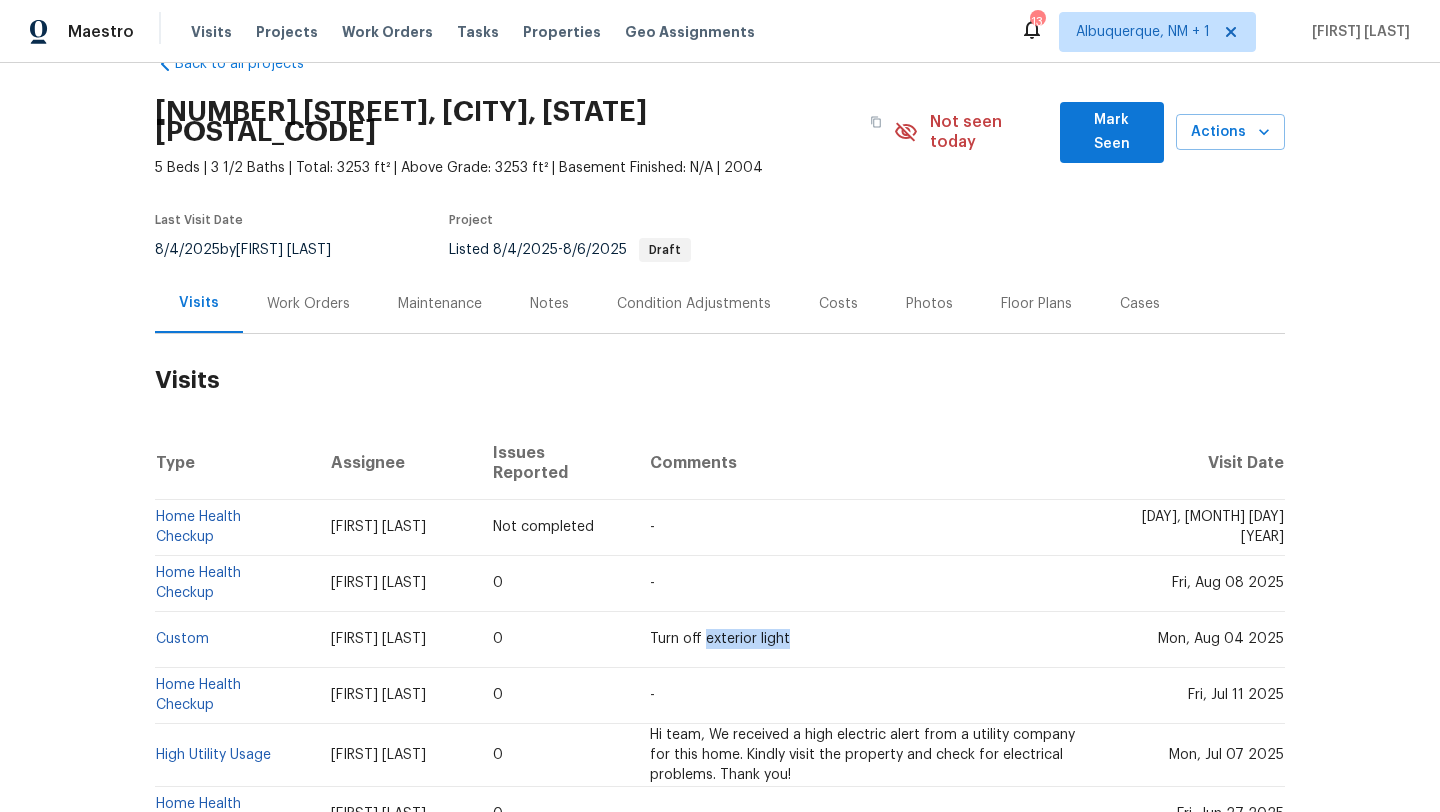 drag, startPoint x: 764, startPoint y: 604, endPoint x: 830, endPoint y: 602, distance: 66.0303 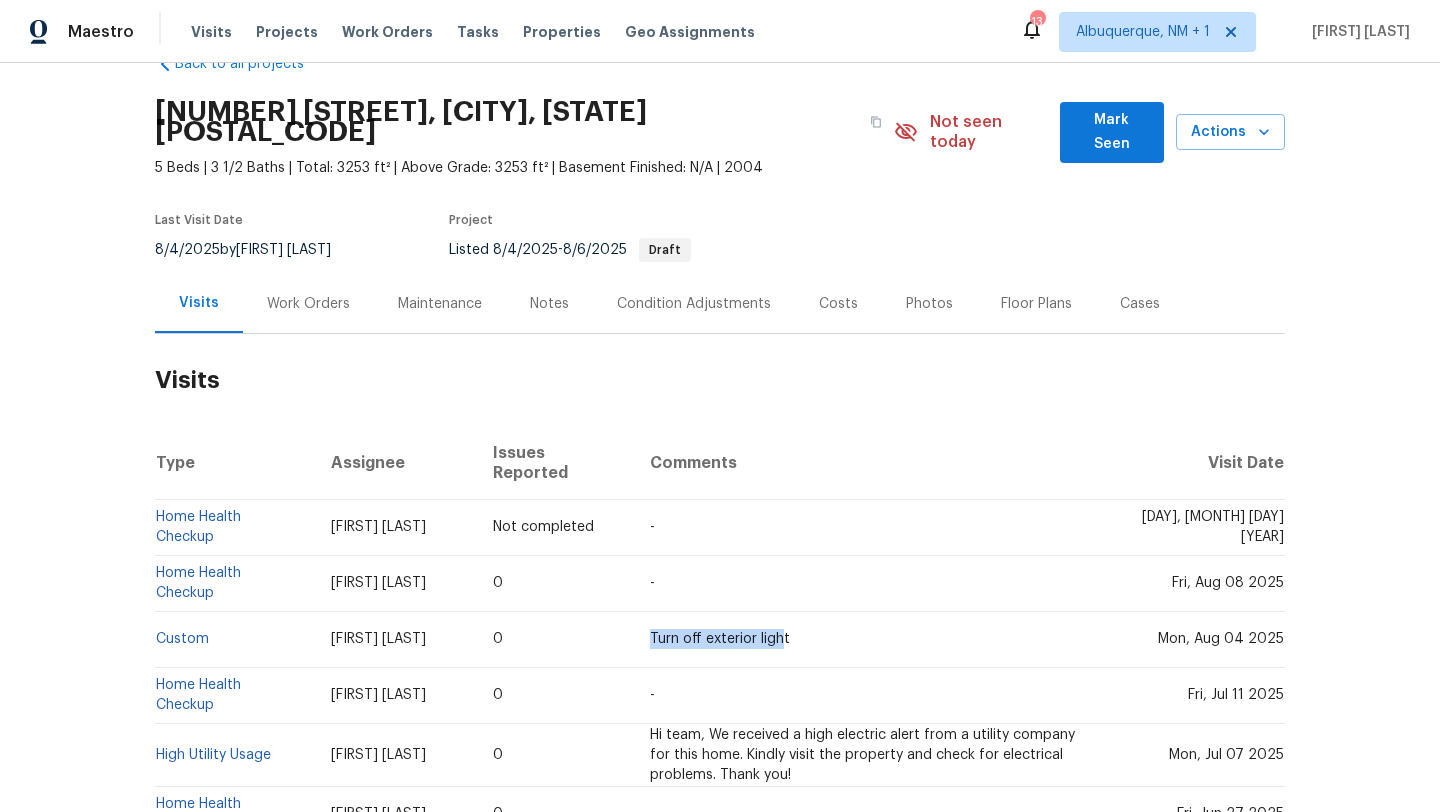 drag, startPoint x: 810, startPoint y: 603, endPoint x: 831, endPoint y: 603, distance: 21 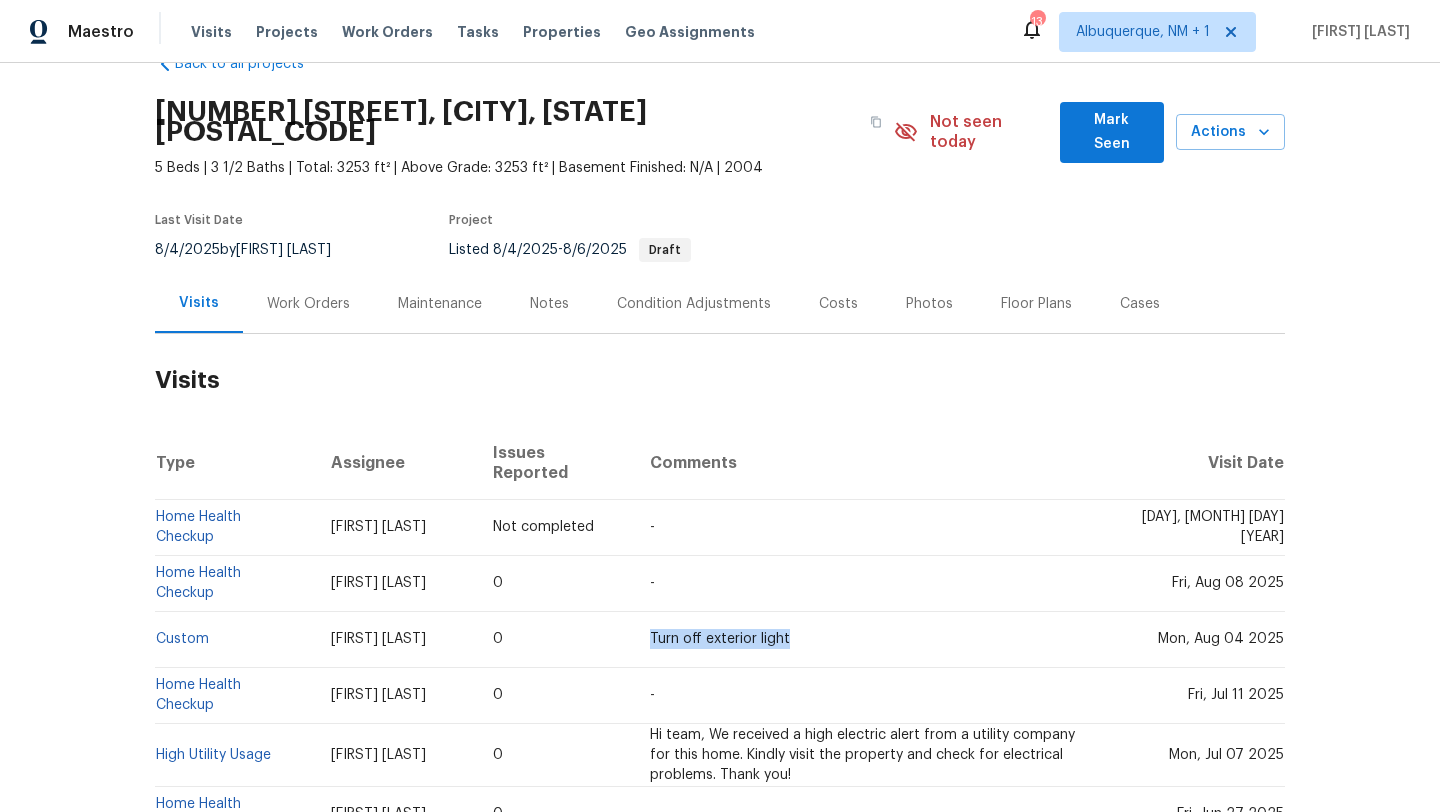 copy on "Turn off exterior light" 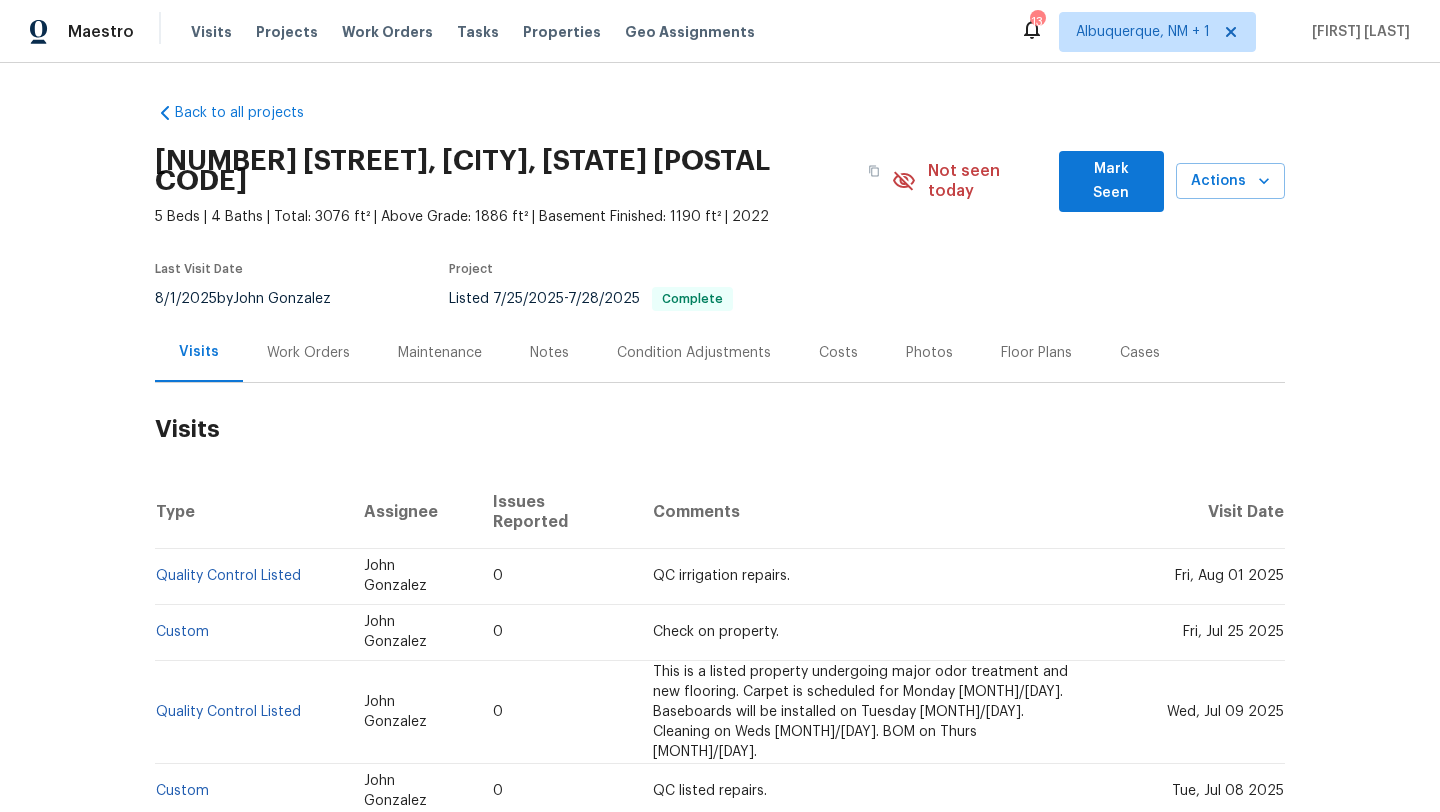 scroll, scrollTop: 0, scrollLeft: 0, axis: both 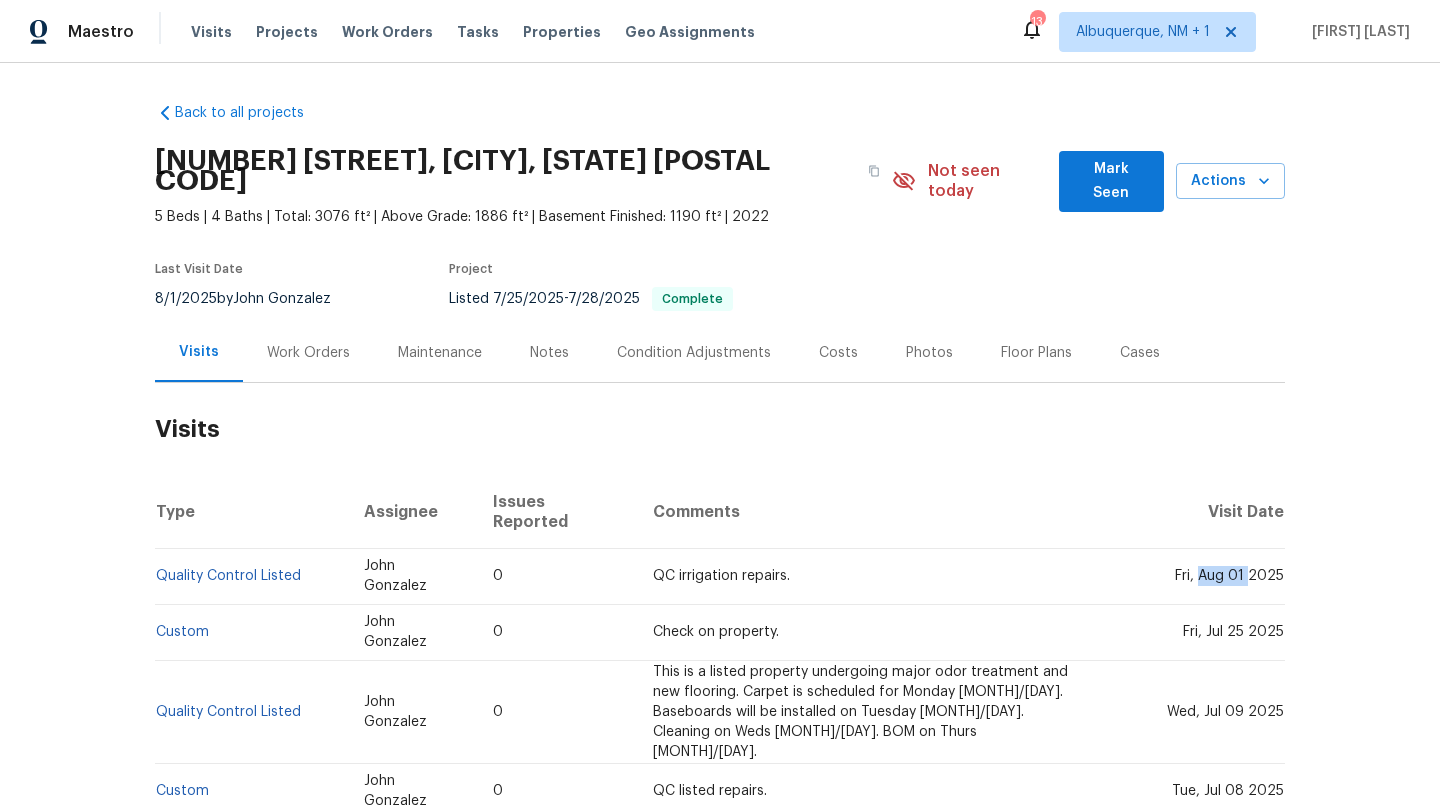 drag, startPoint x: 1195, startPoint y: 540, endPoint x: 1243, endPoint y: 541, distance: 48.010414 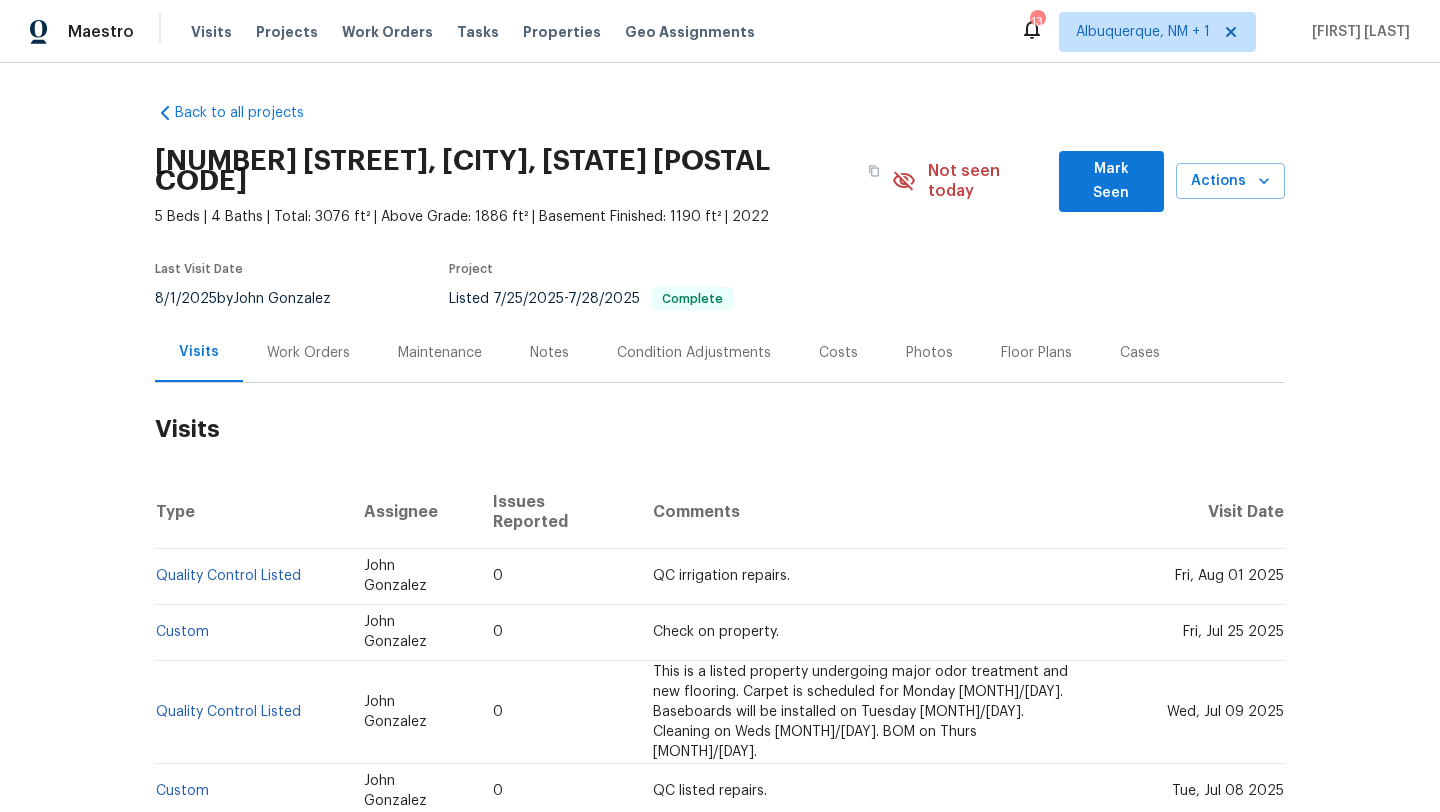 click on "Work Orders" at bounding box center (308, 353) 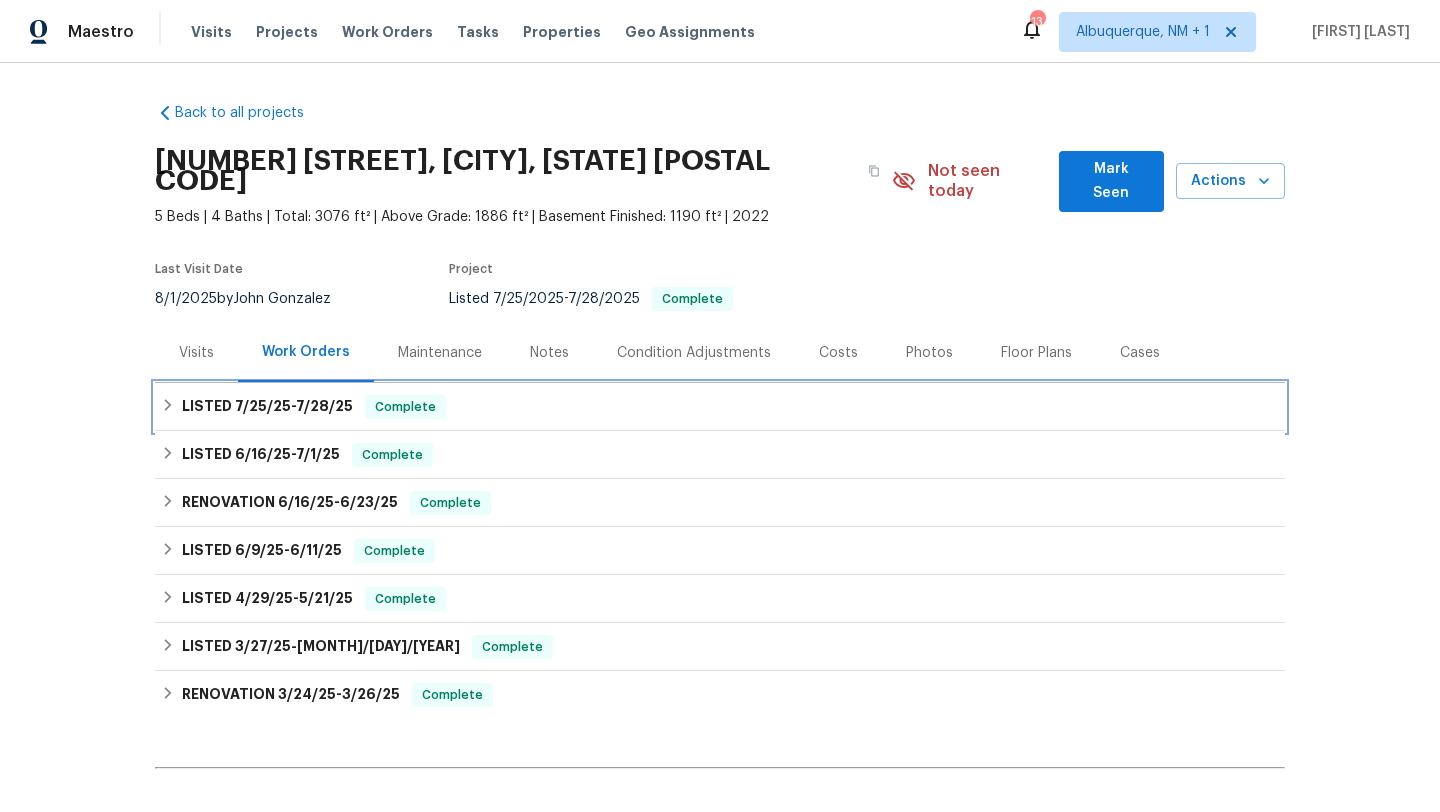 click on "7/28/25" at bounding box center [324, 406] 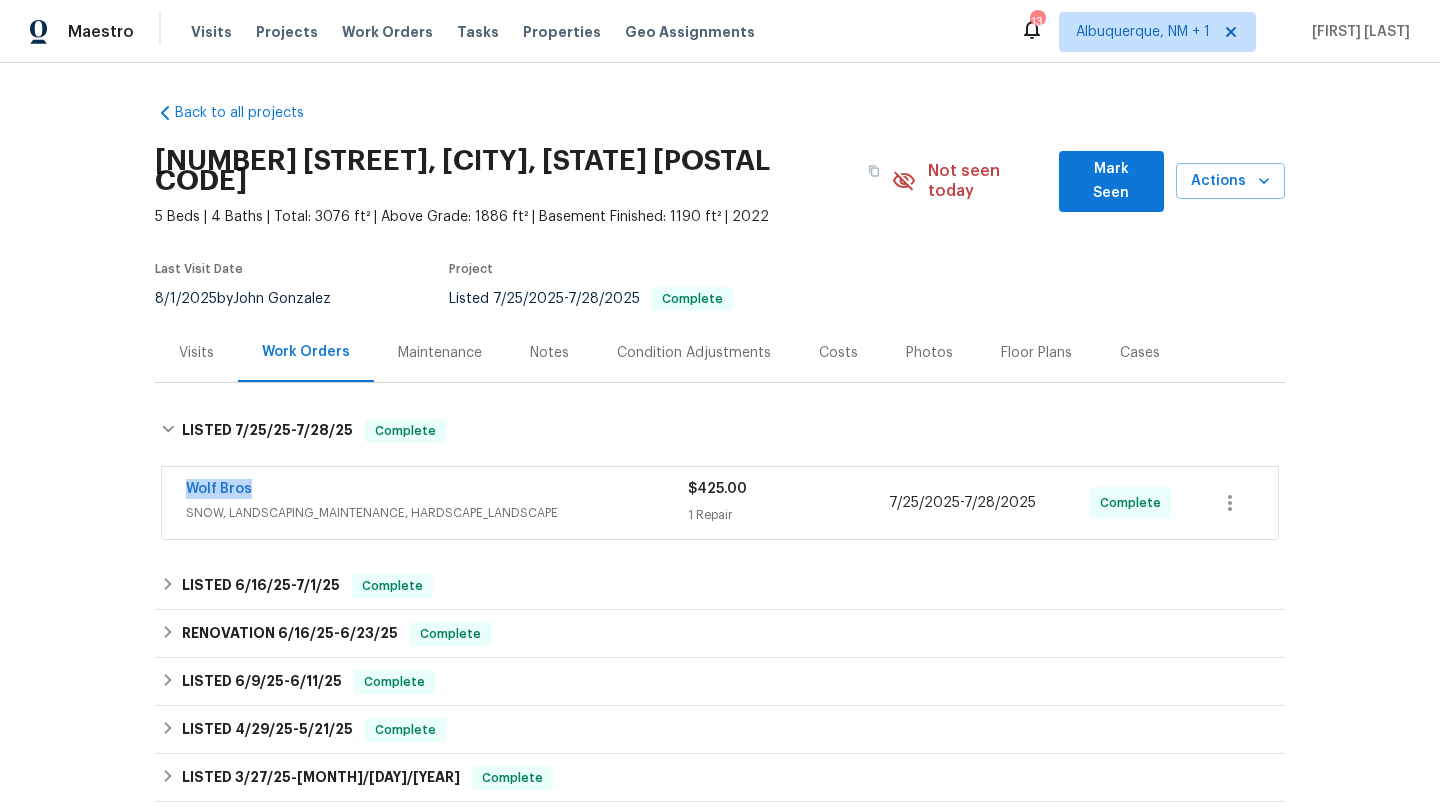 drag, startPoint x: 165, startPoint y: 472, endPoint x: 309, endPoint y: 472, distance: 144 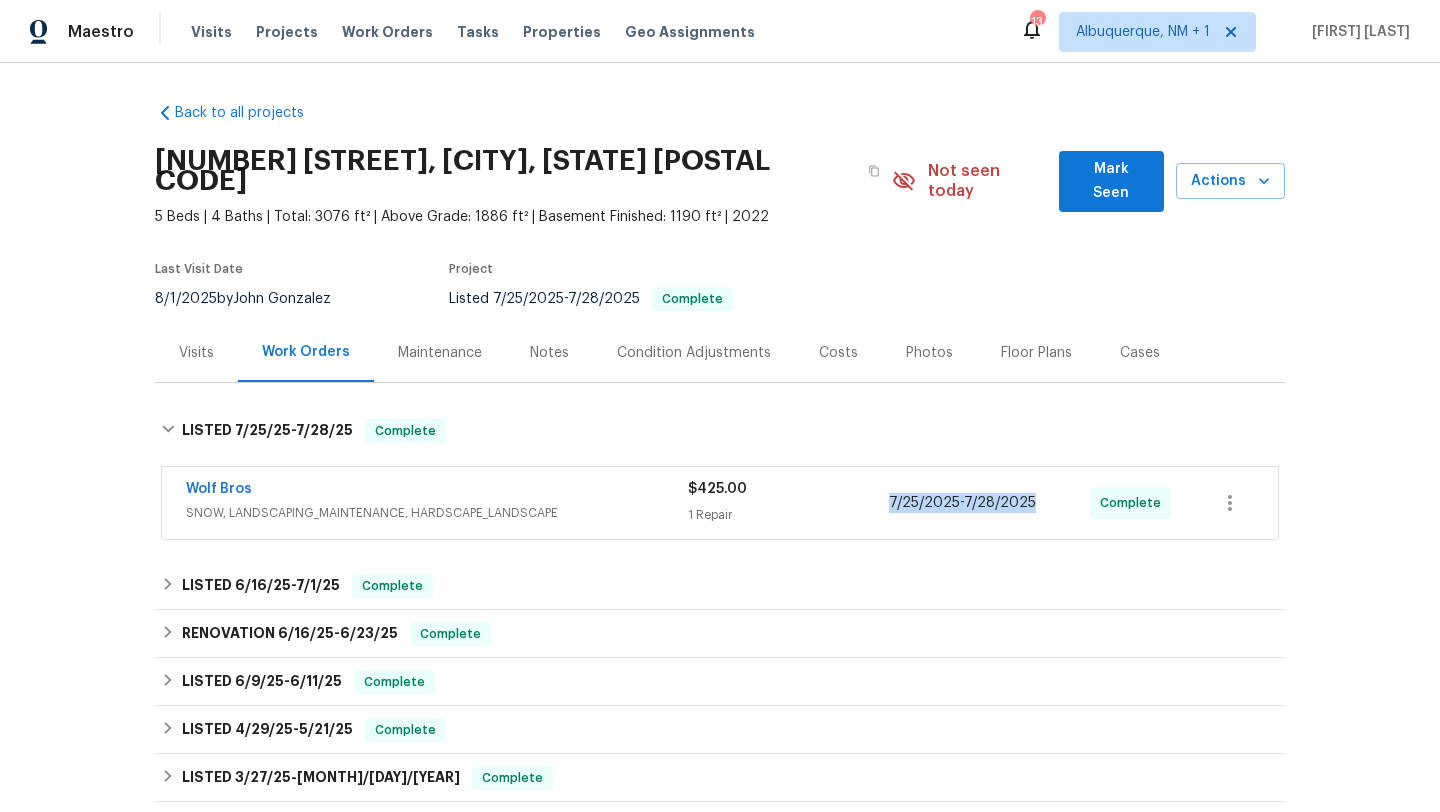 copy on "[MONTH]/[DAY]/[YEAR]  -  [MONTH]/[DAY]/[YEAR]" 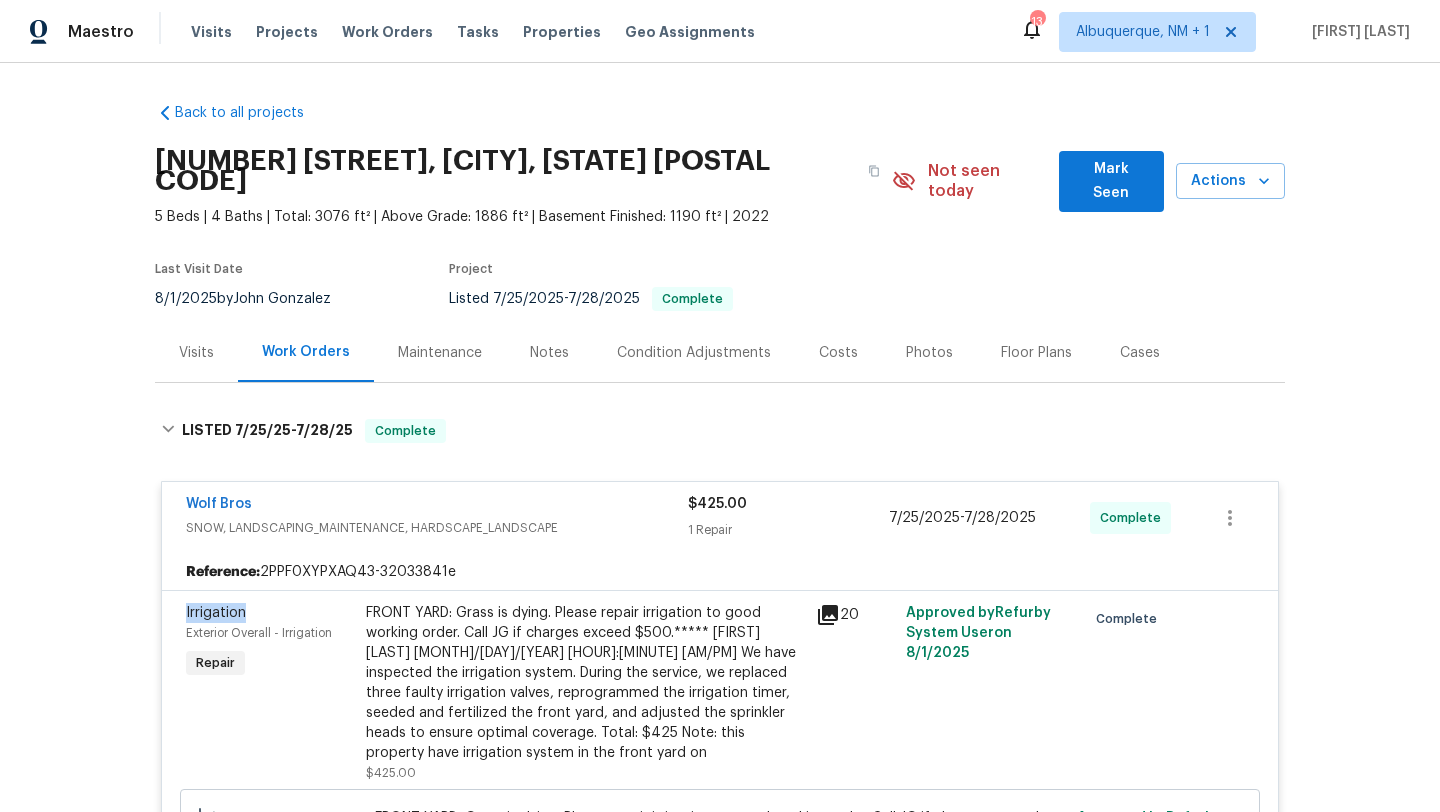 copy on "Irrigation" 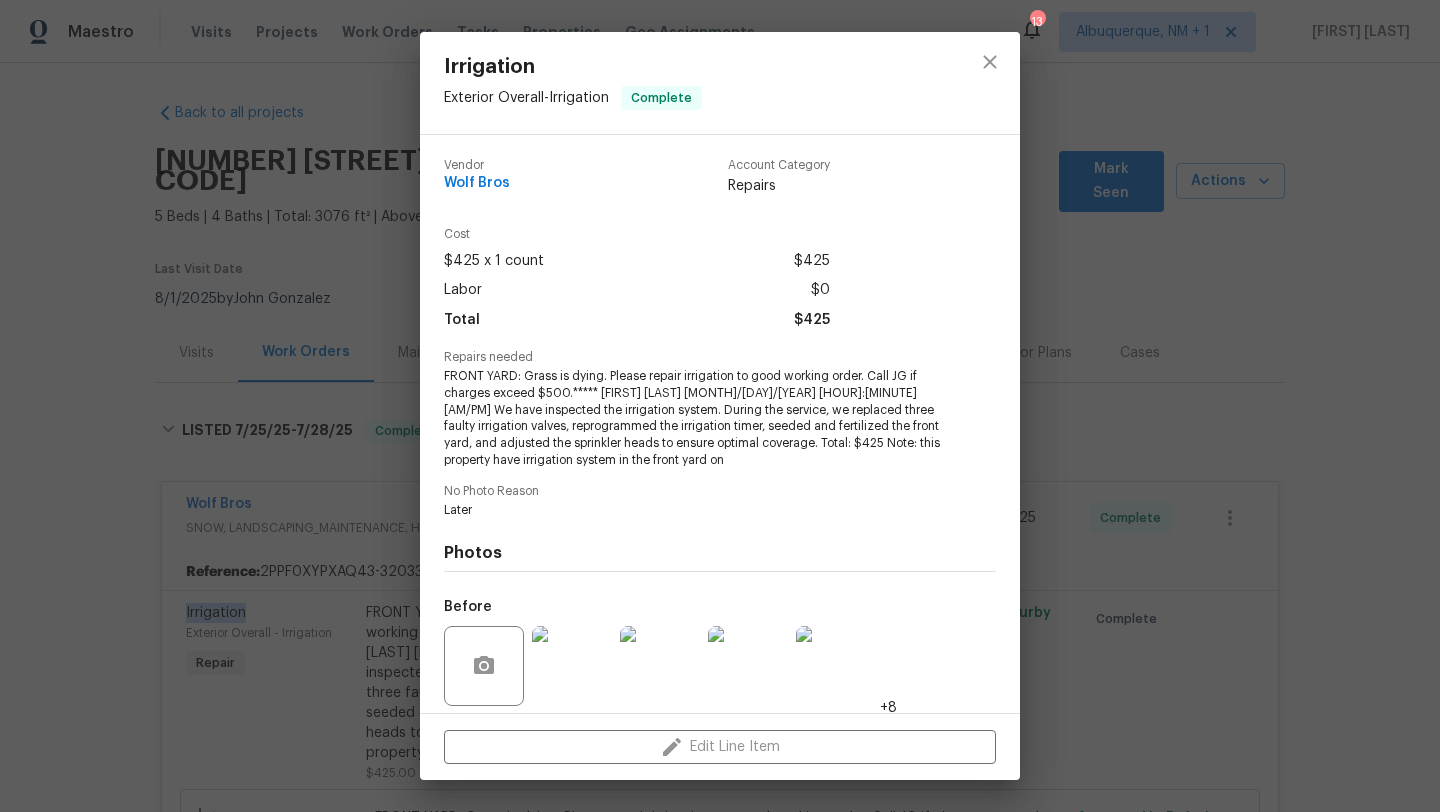 scroll, scrollTop: 143, scrollLeft: 0, axis: vertical 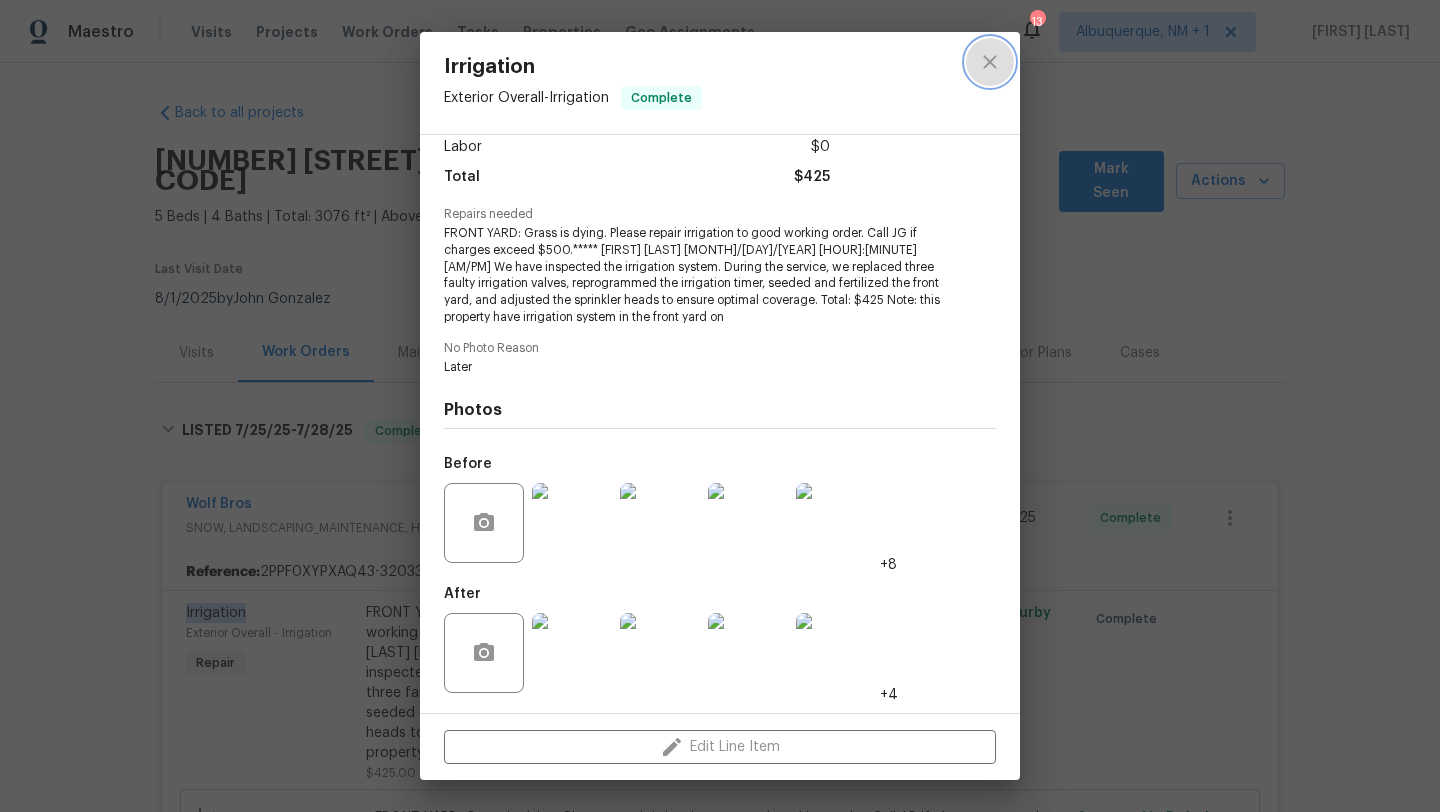 click 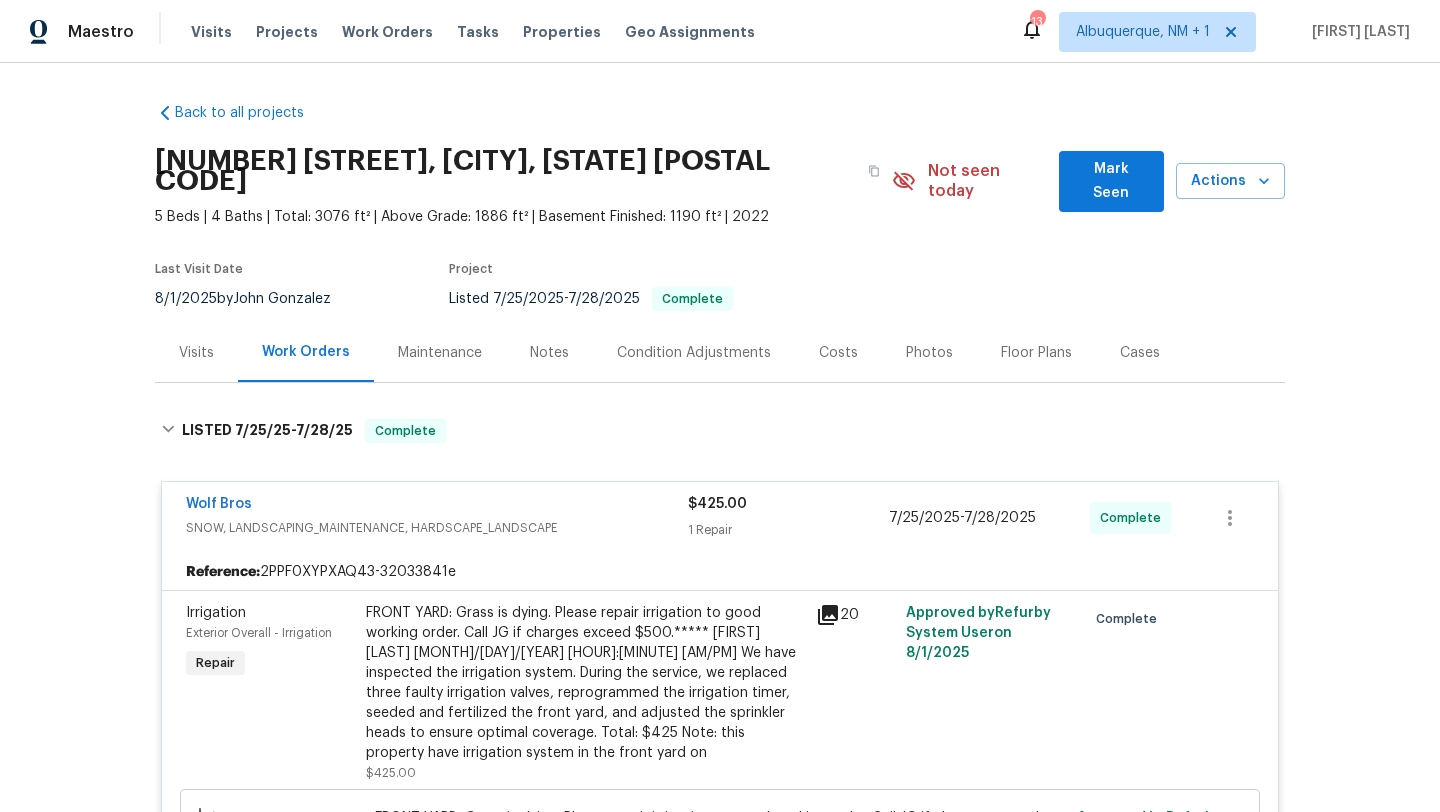 click on "Cases" at bounding box center [1140, 352] 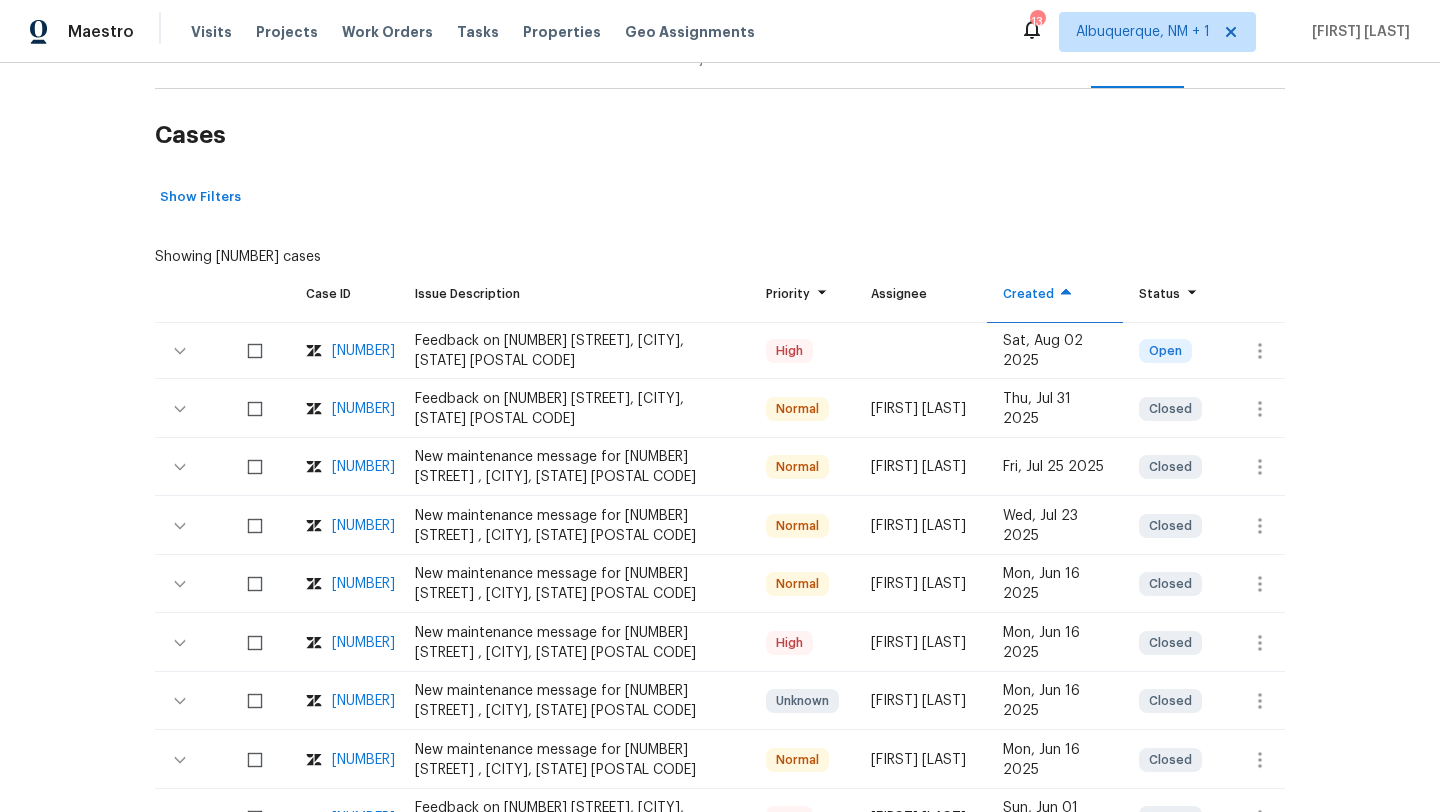 scroll, scrollTop: 314, scrollLeft: 0, axis: vertical 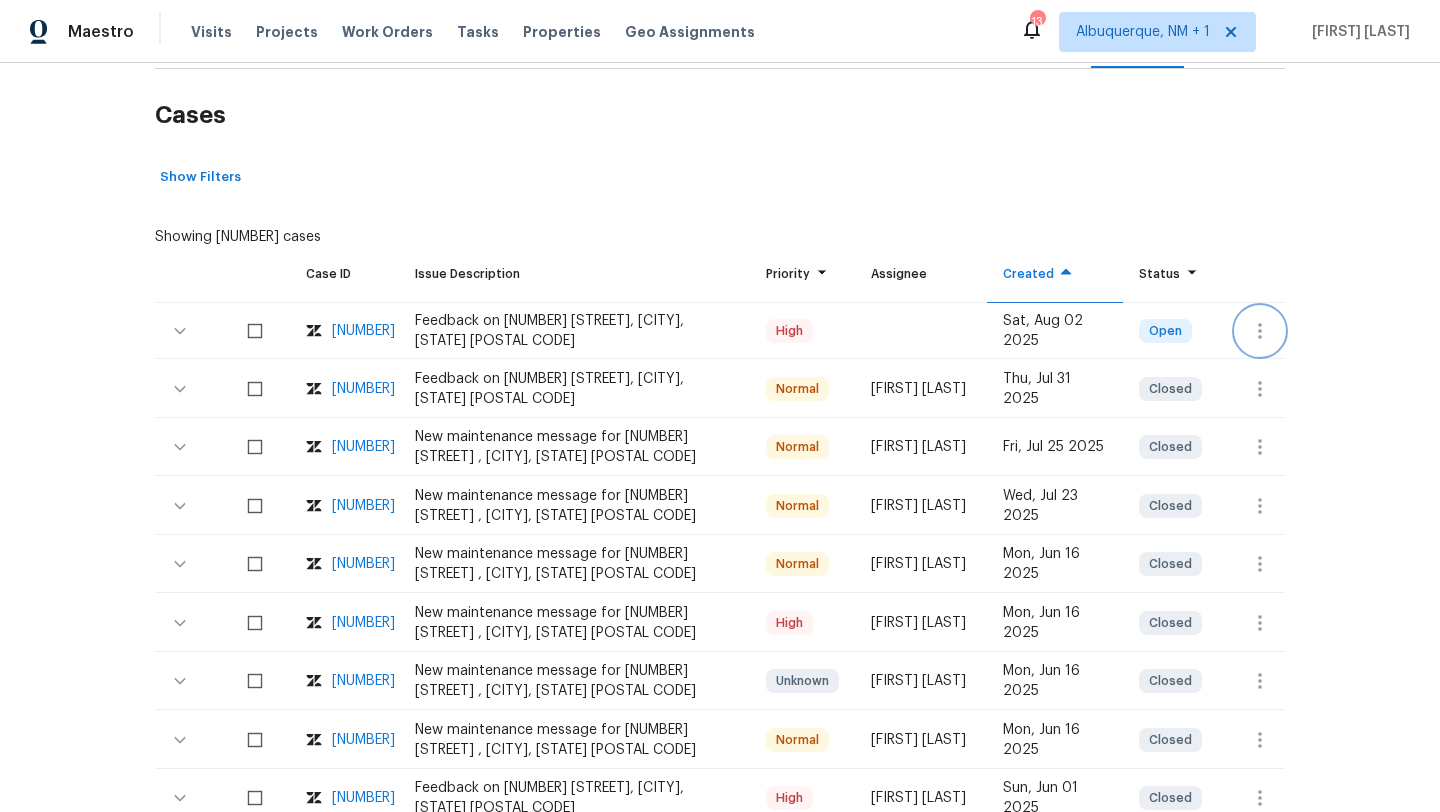 click 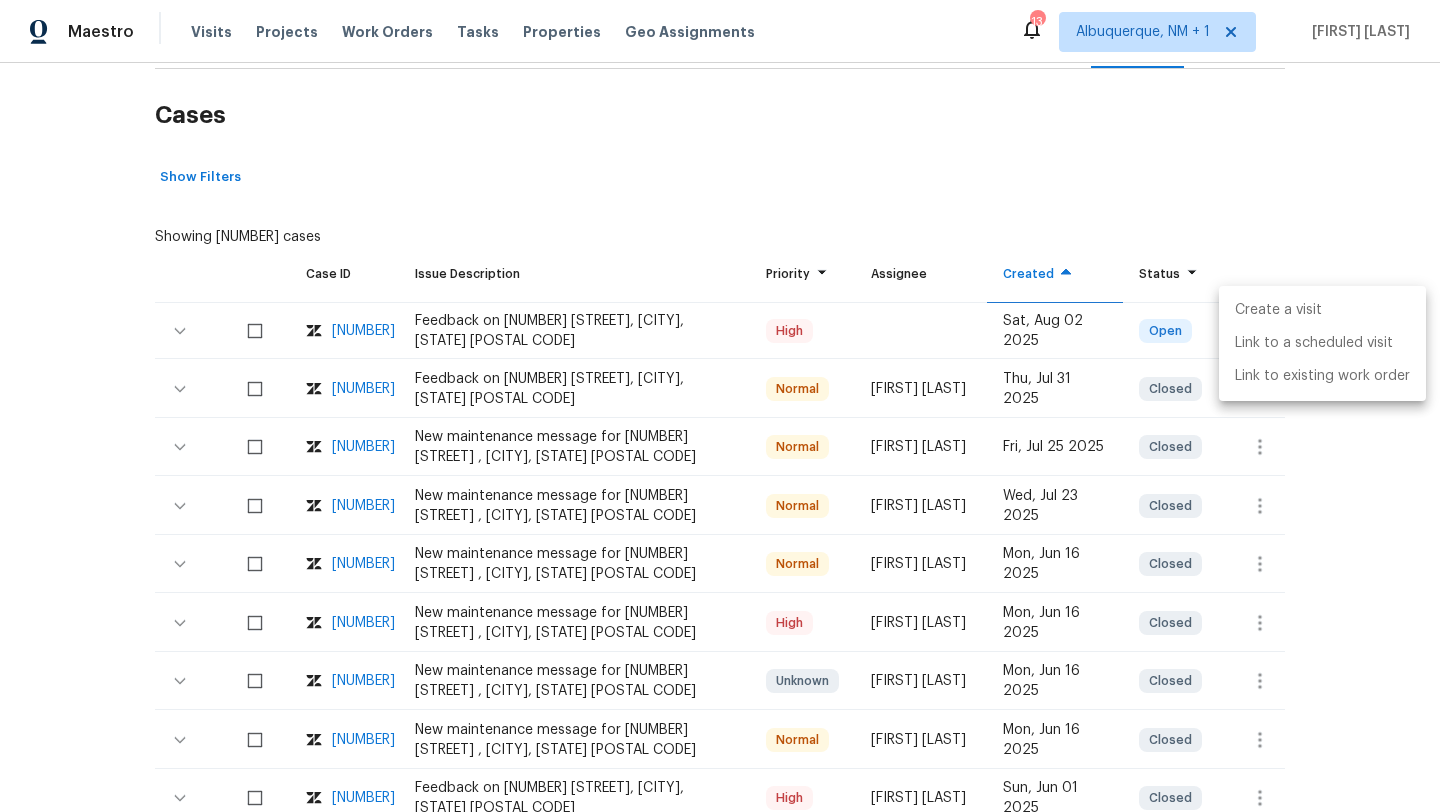 click on "Create a visit" at bounding box center [1322, 310] 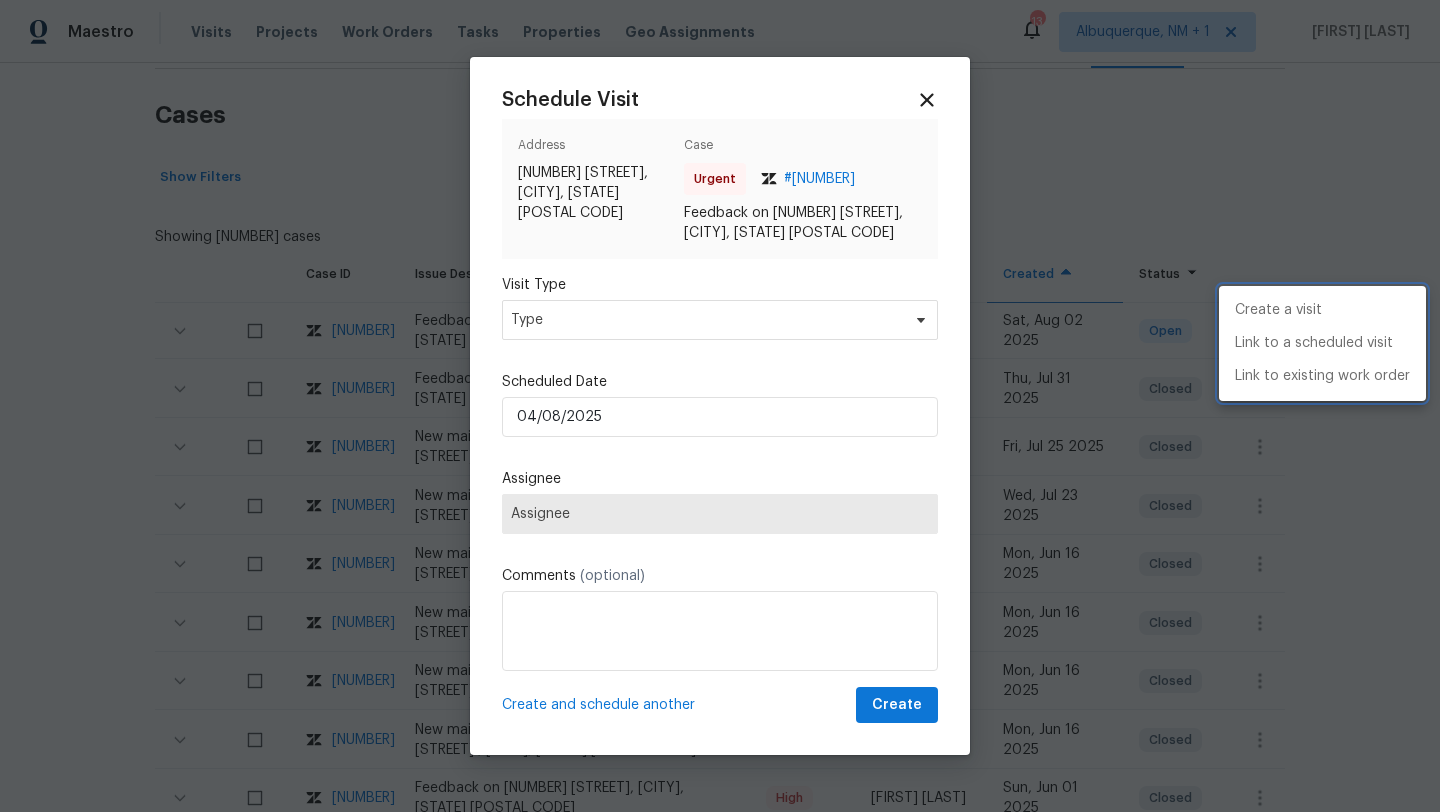 click at bounding box center (720, 406) 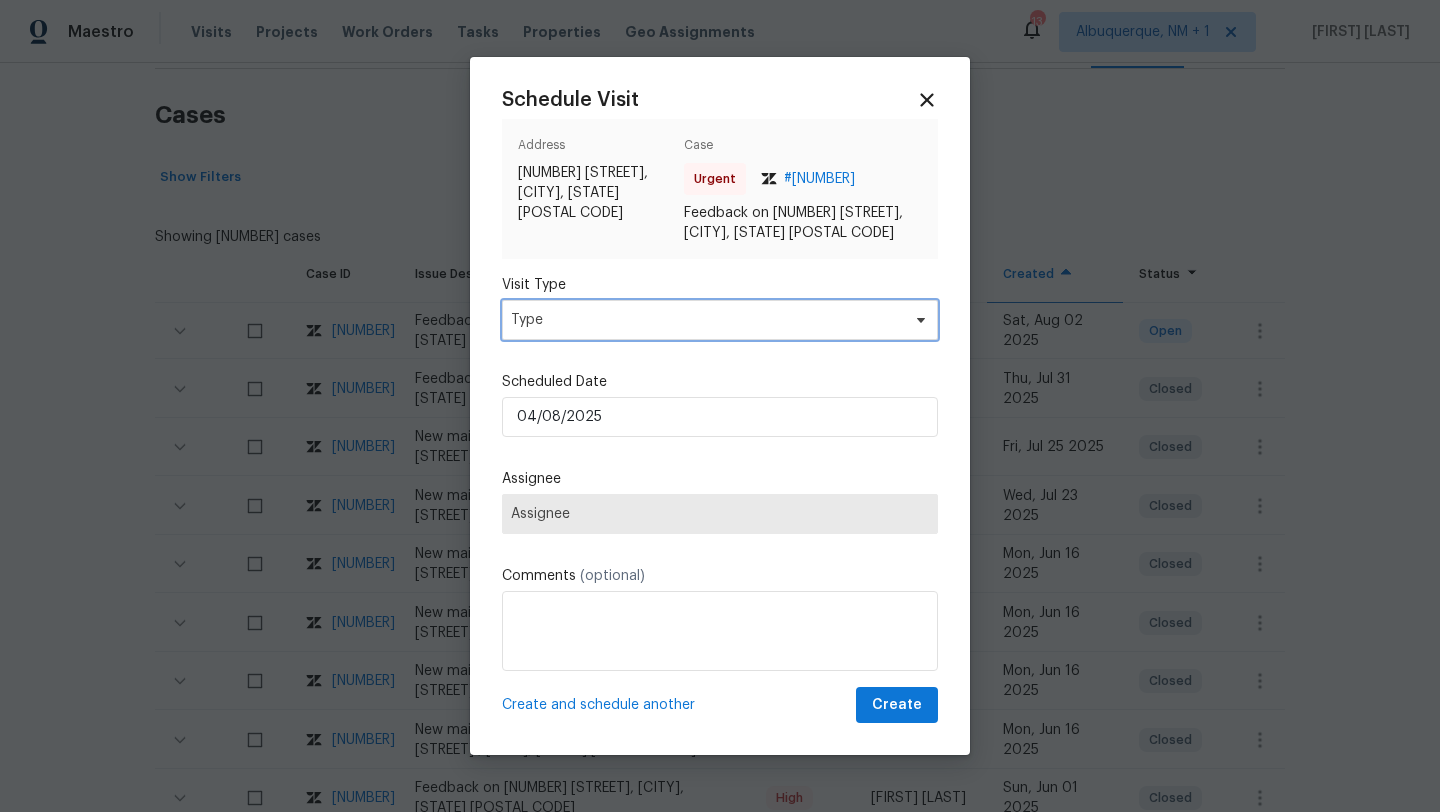 click on "Type" at bounding box center [720, 320] 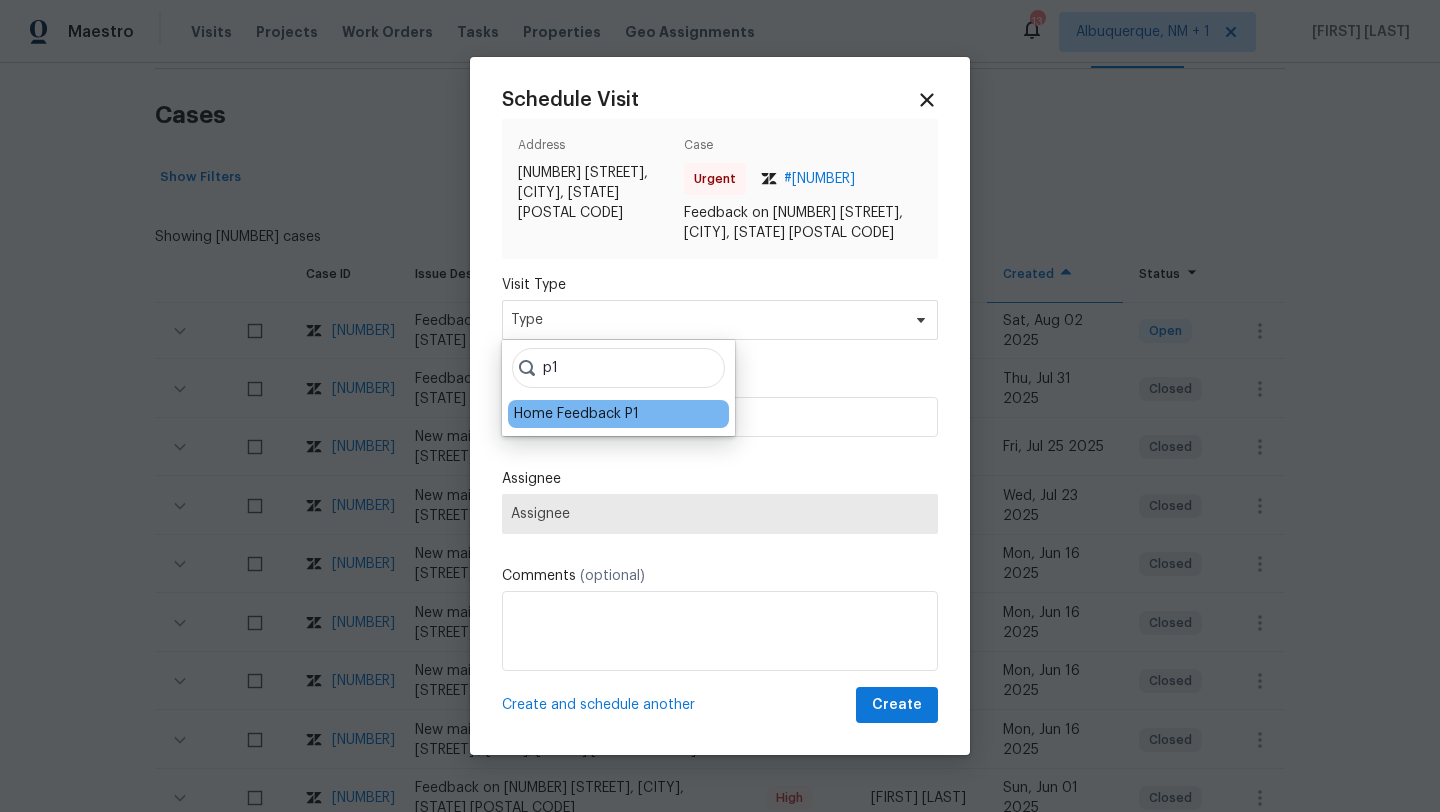 type on "p1" 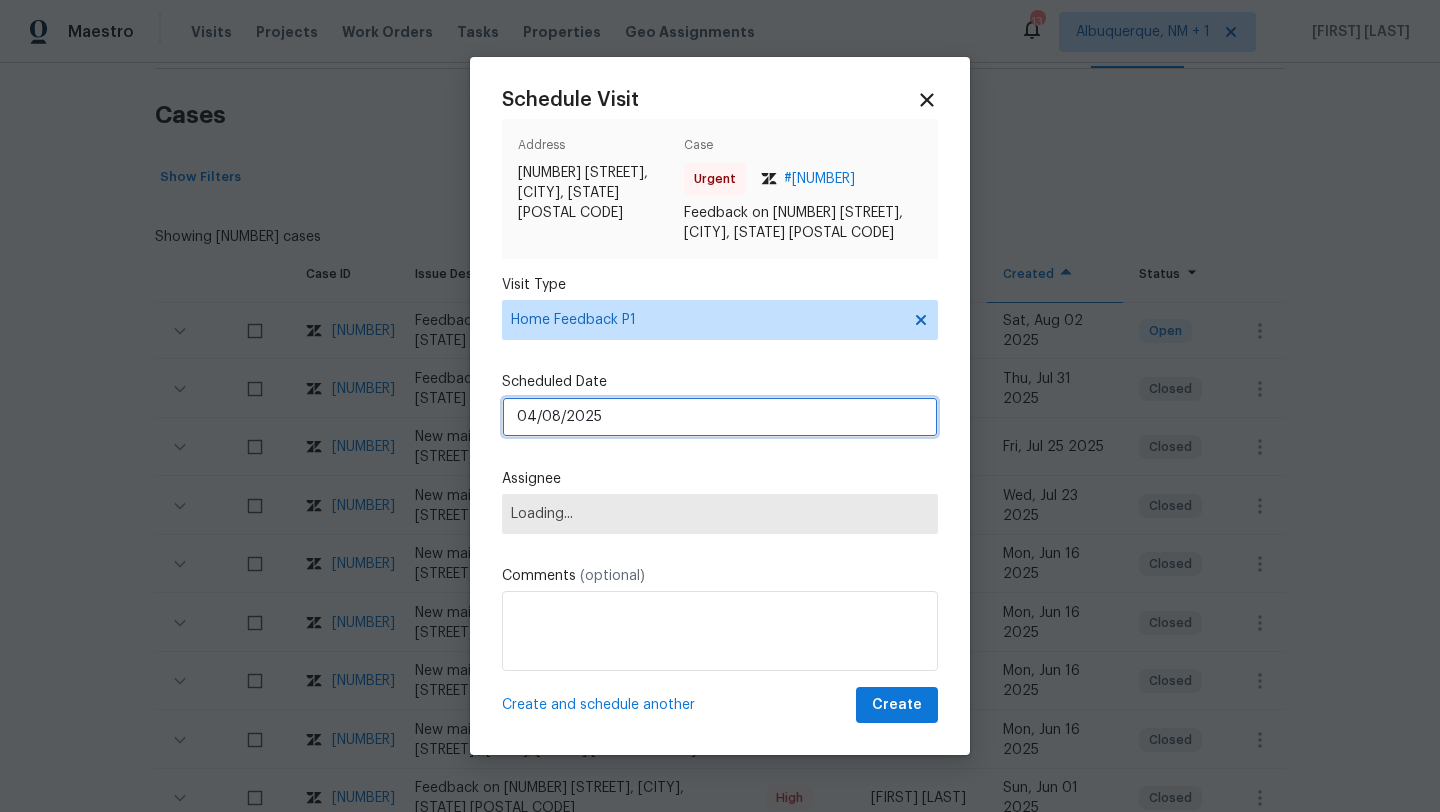 click on "04/08/2025" at bounding box center (720, 417) 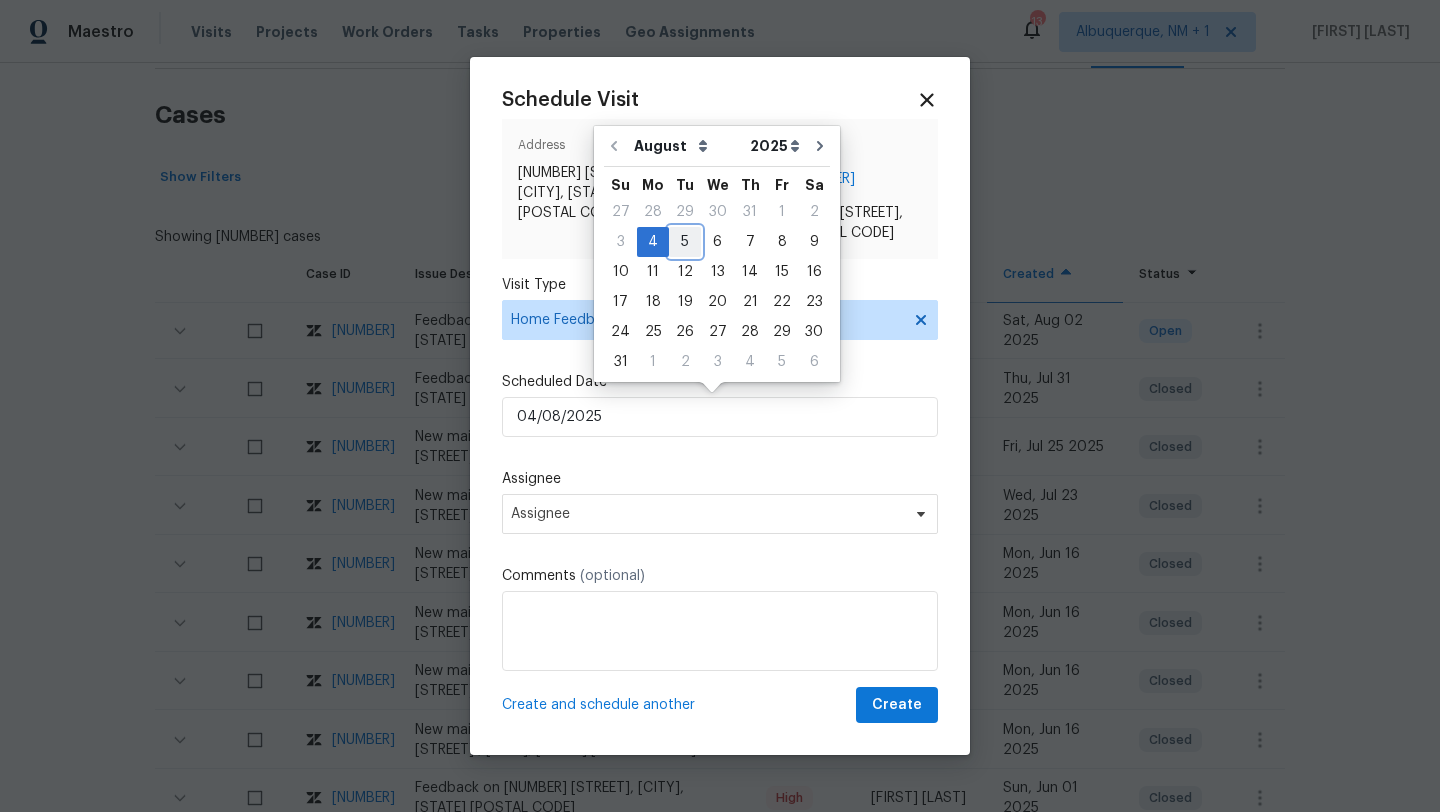 click on "5" at bounding box center [685, 242] 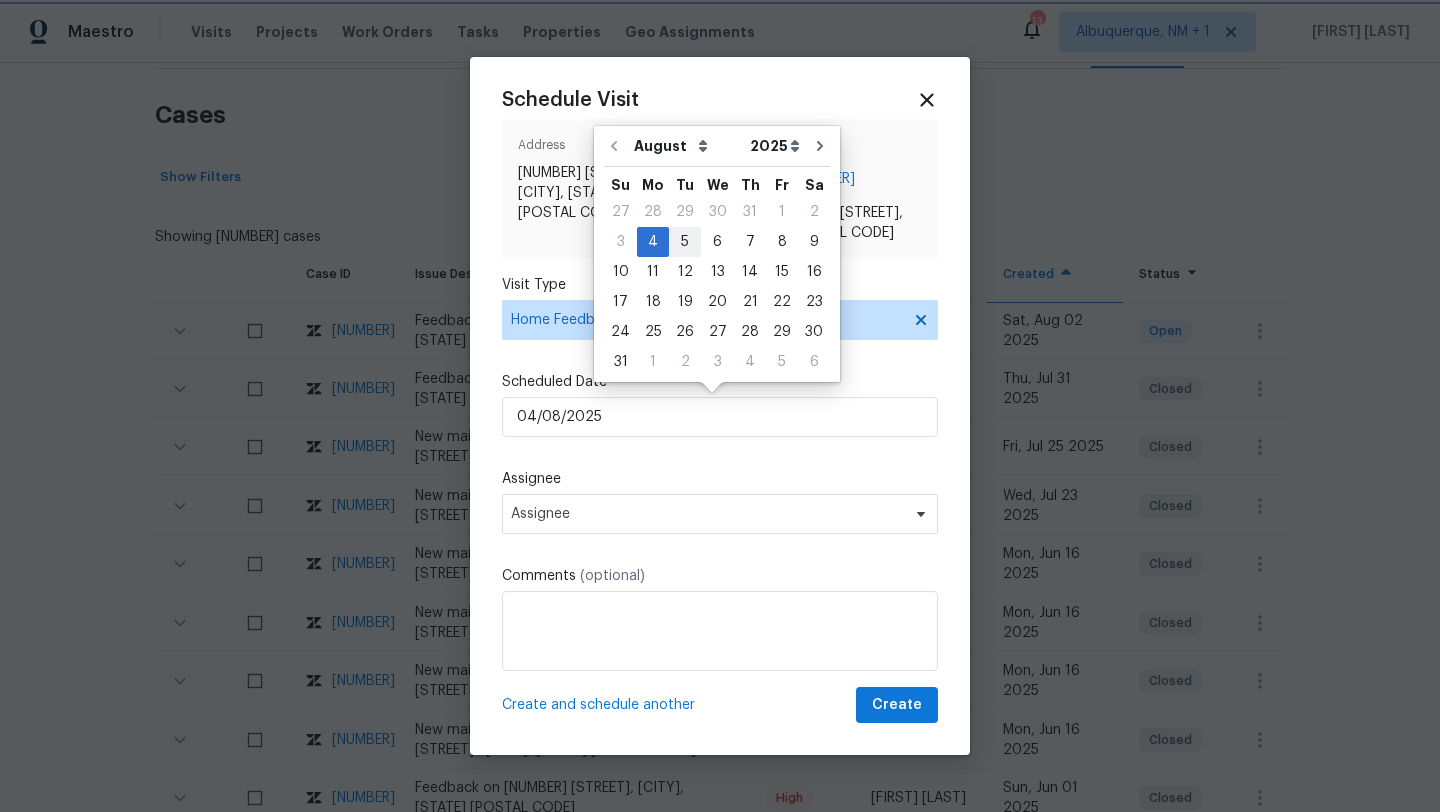 type on "05/08/2025" 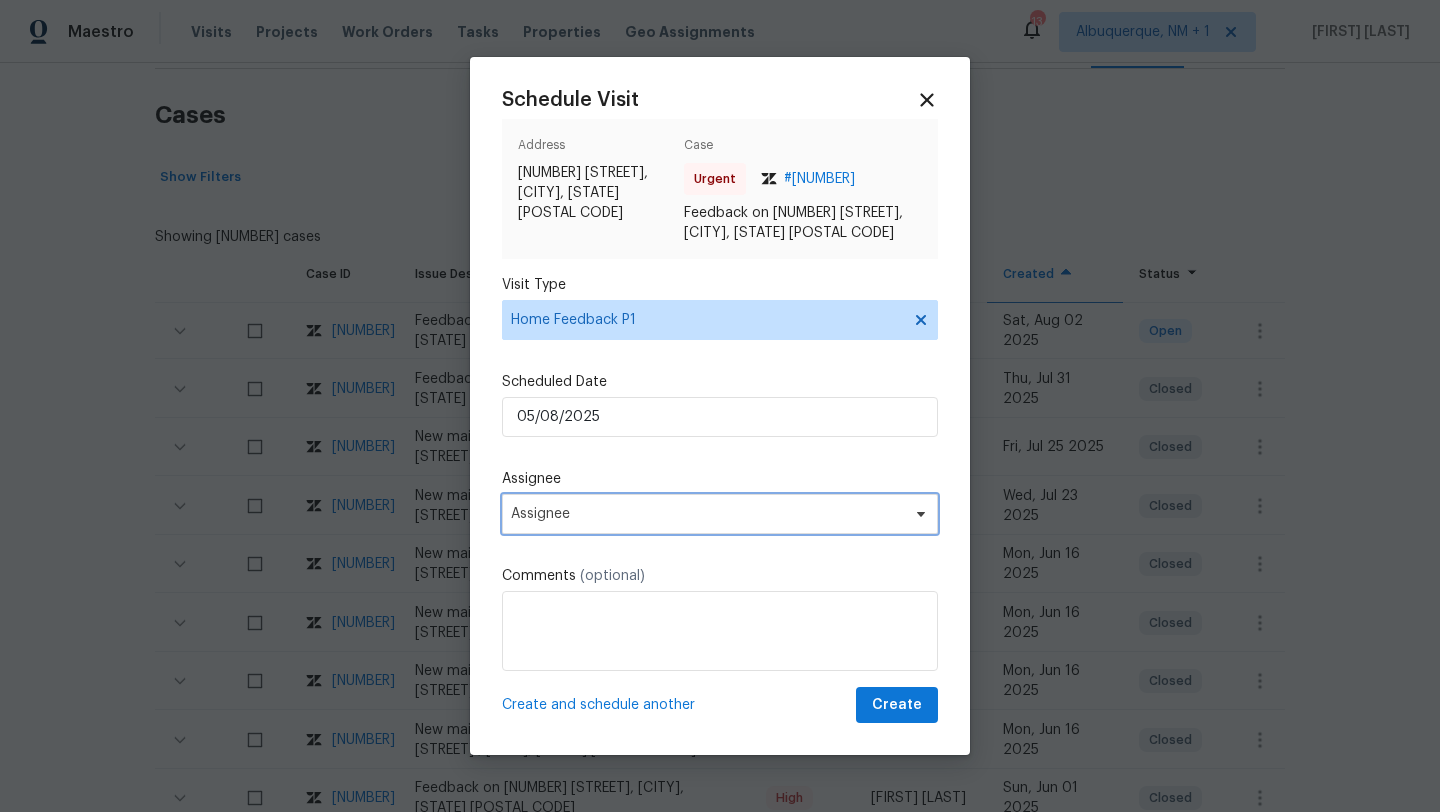 click on "Assignee" at bounding box center (707, 514) 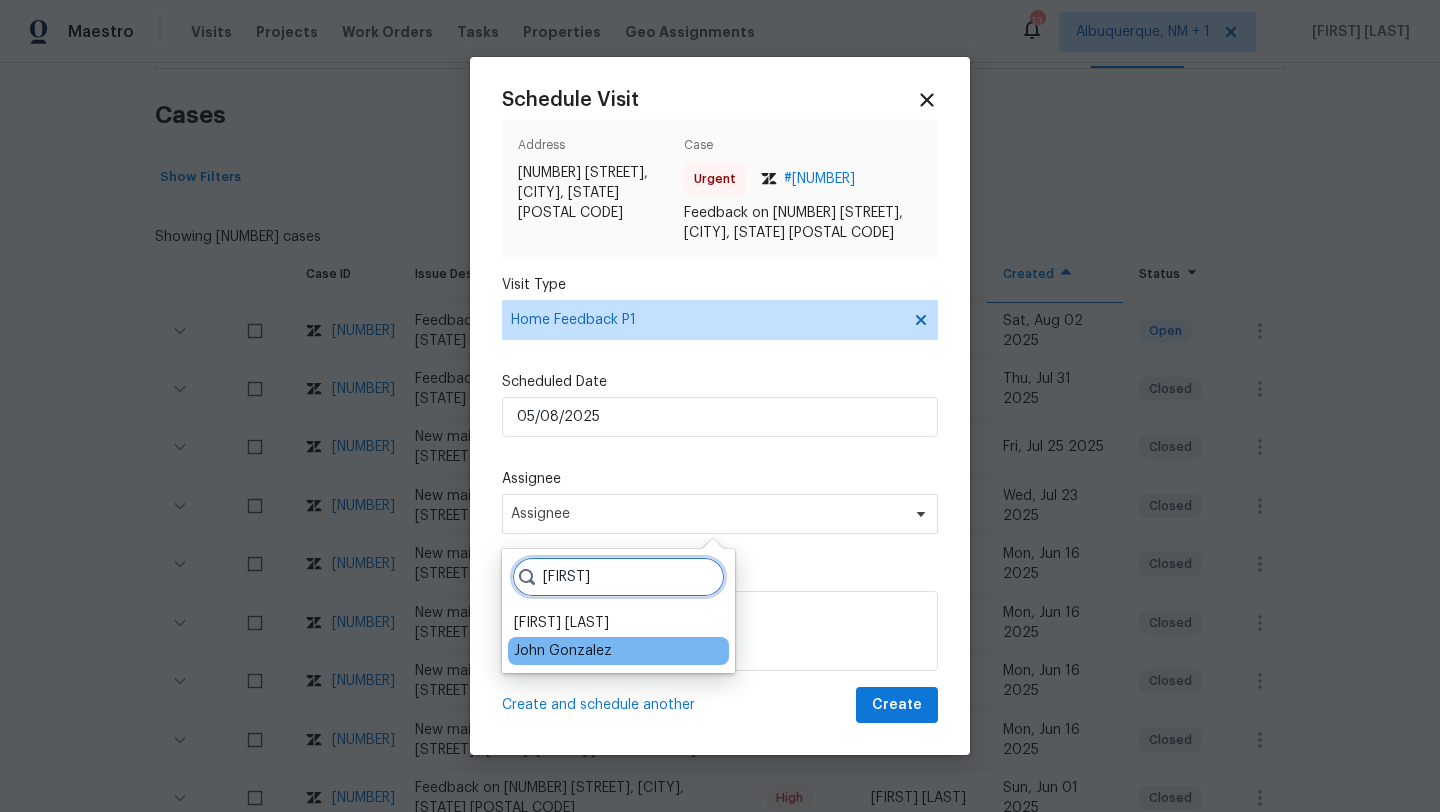 type on "[FIRST]" 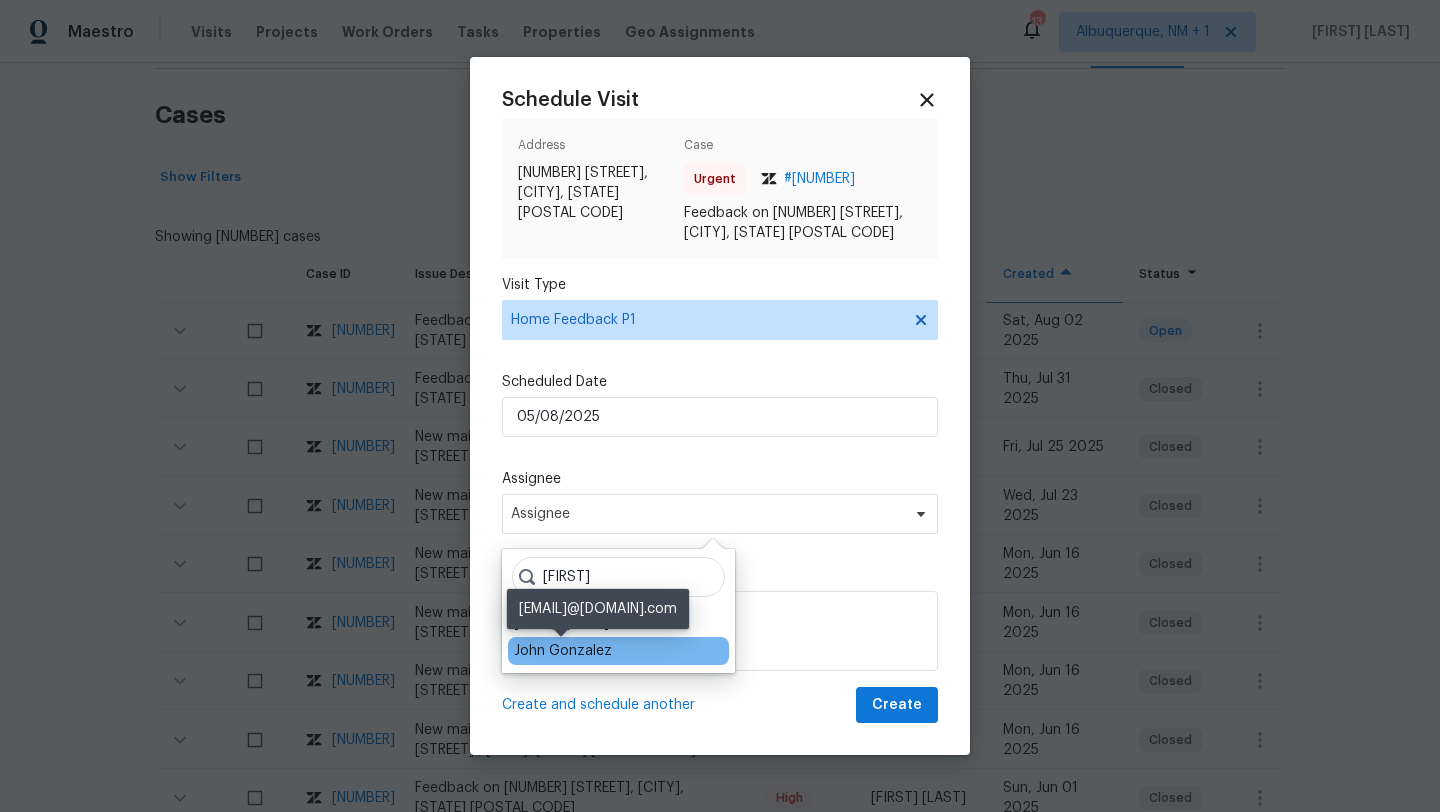 click on "John Gonzalez" at bounding box center (563, 651) 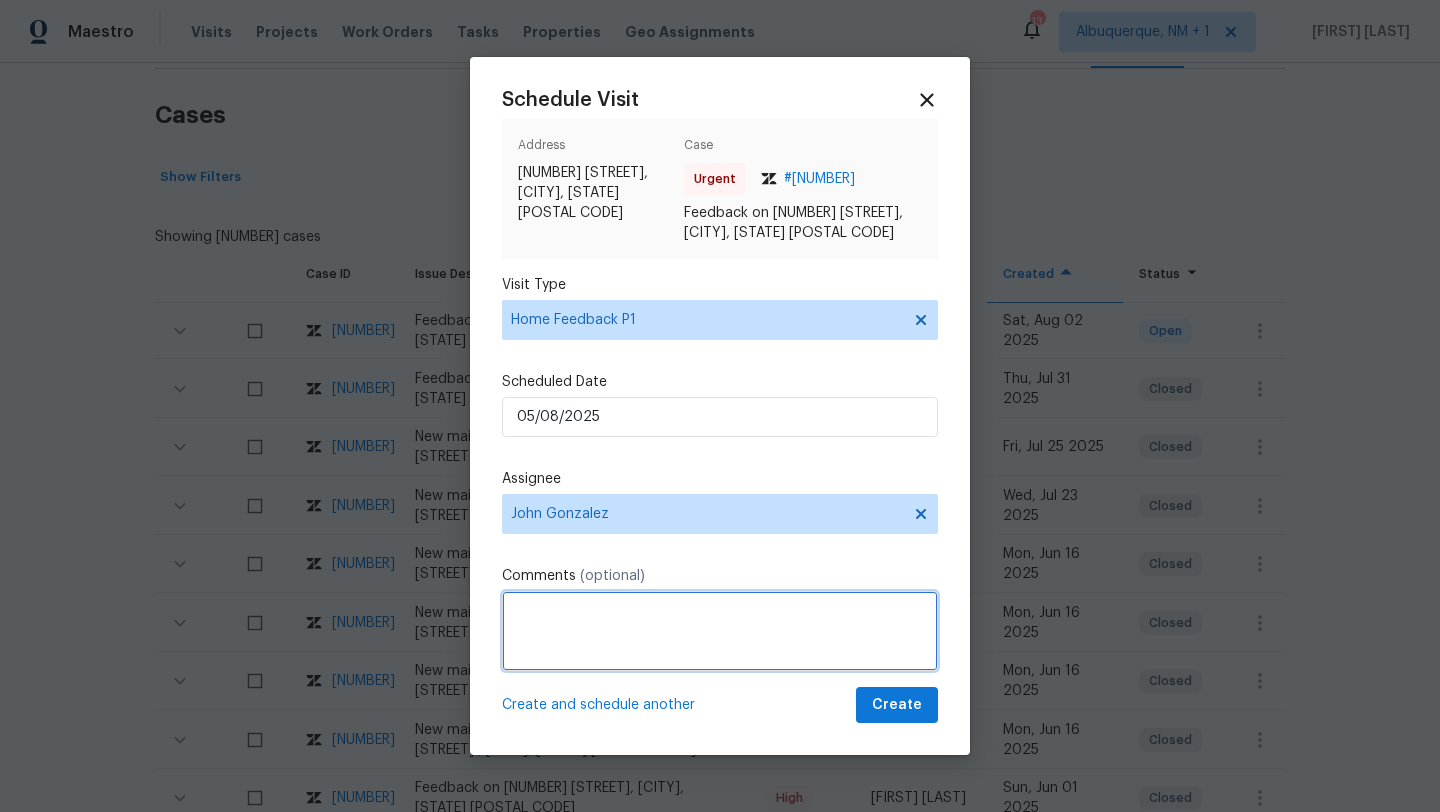 click at bounding box center (720, 631) 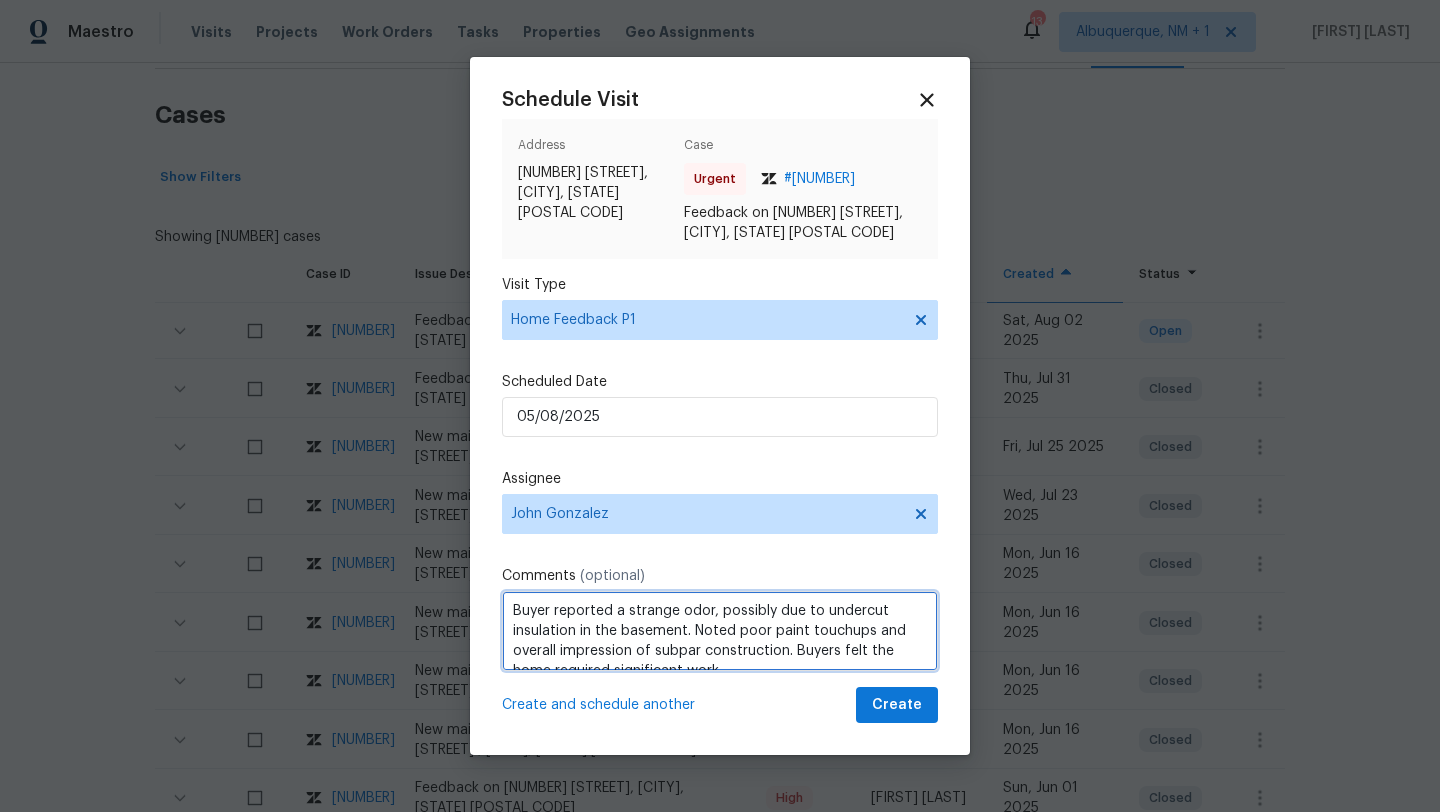 scroll, scrollTop: 22, scrollLeft: 0, axis: vertical 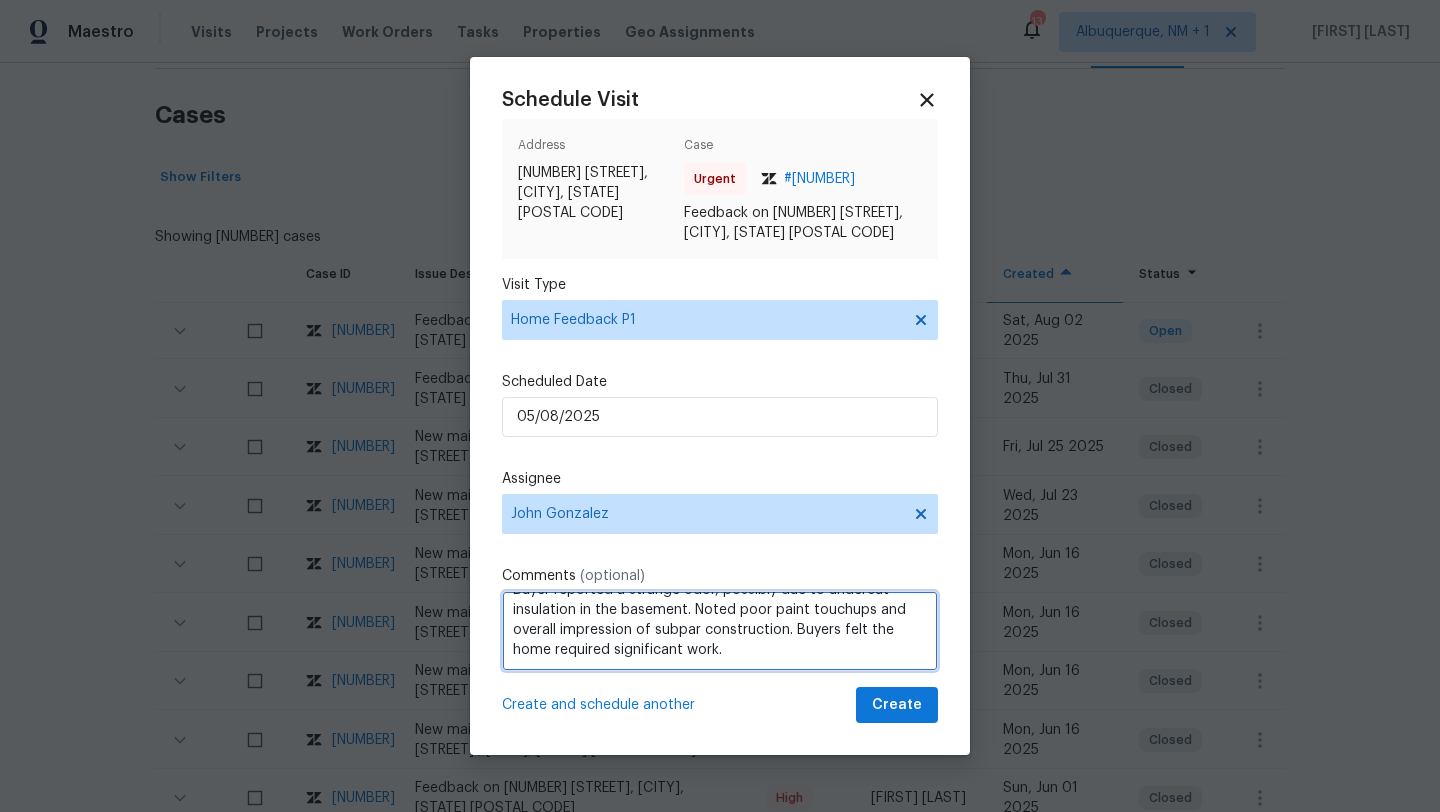 paste on "Kindly complete the visit and update if any WO needs to be created. Thank you" 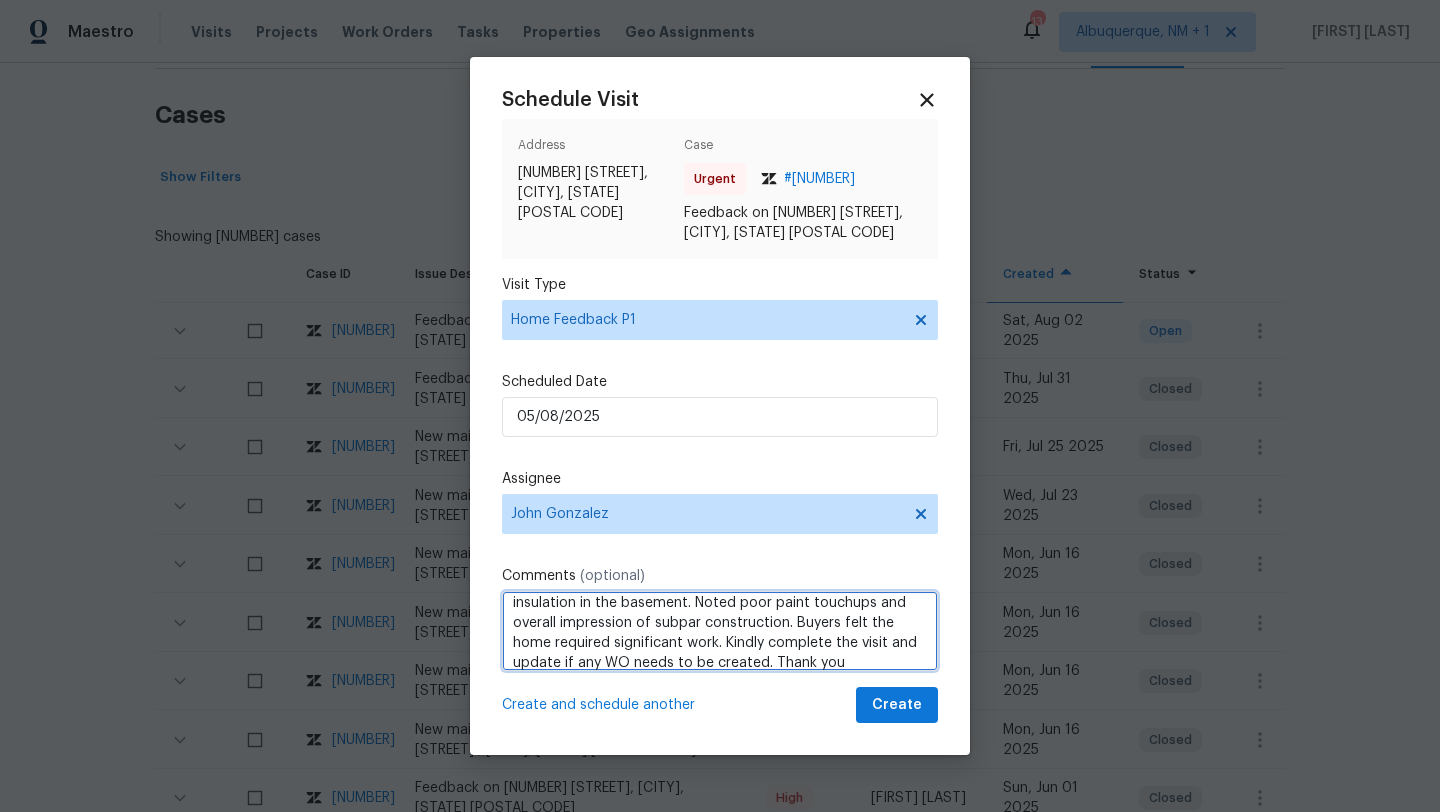 scroll, scrollTop: 42, scrollLeft: 0, axis: vertical 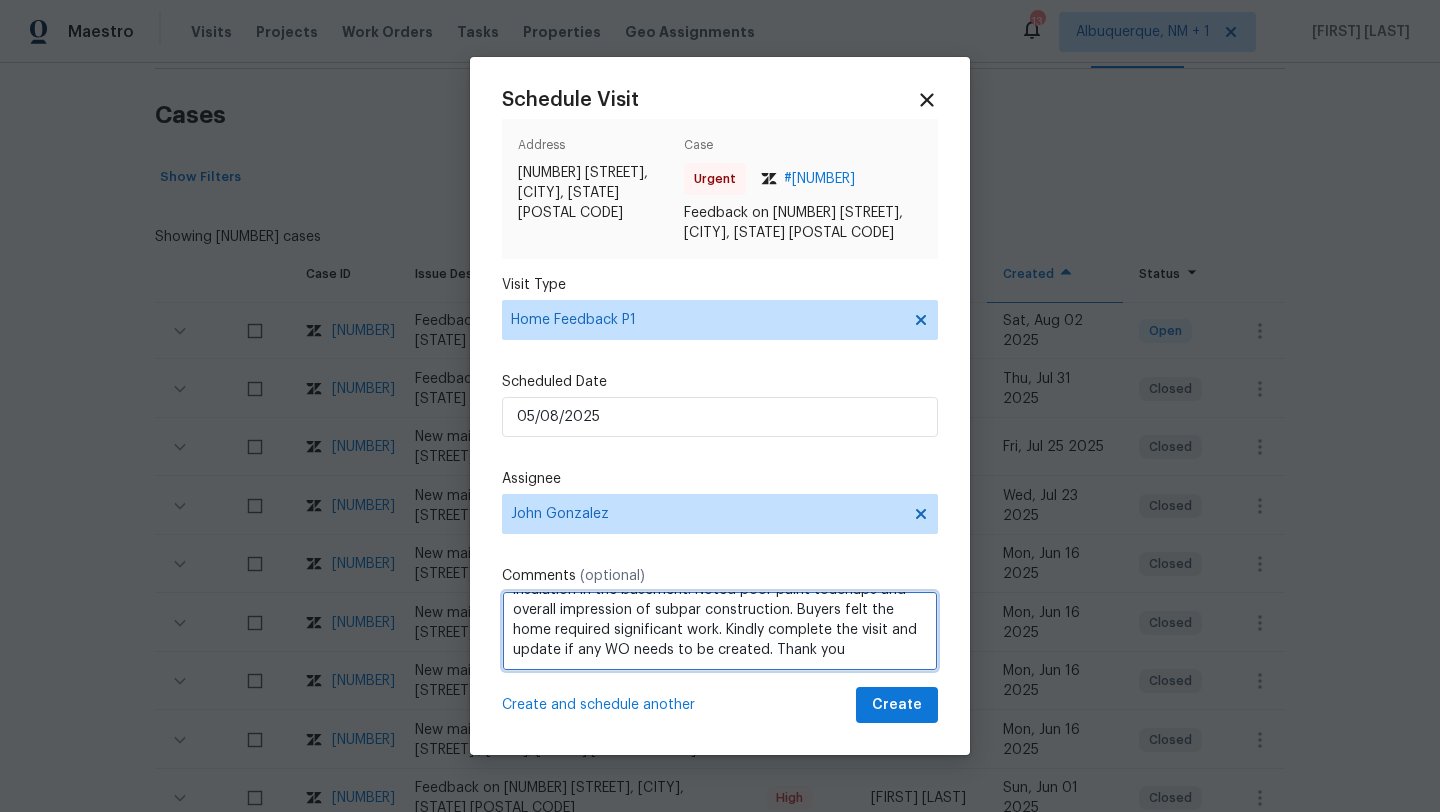 type on "Buyer reported a strange odor, possibly due to undercut insulation in the basement. Noted poor paint touchups and overall impression of subpar construction. Buyers felt the home required significant work. Kindly complete the visit and update if any WO needs to be created. Thank you" 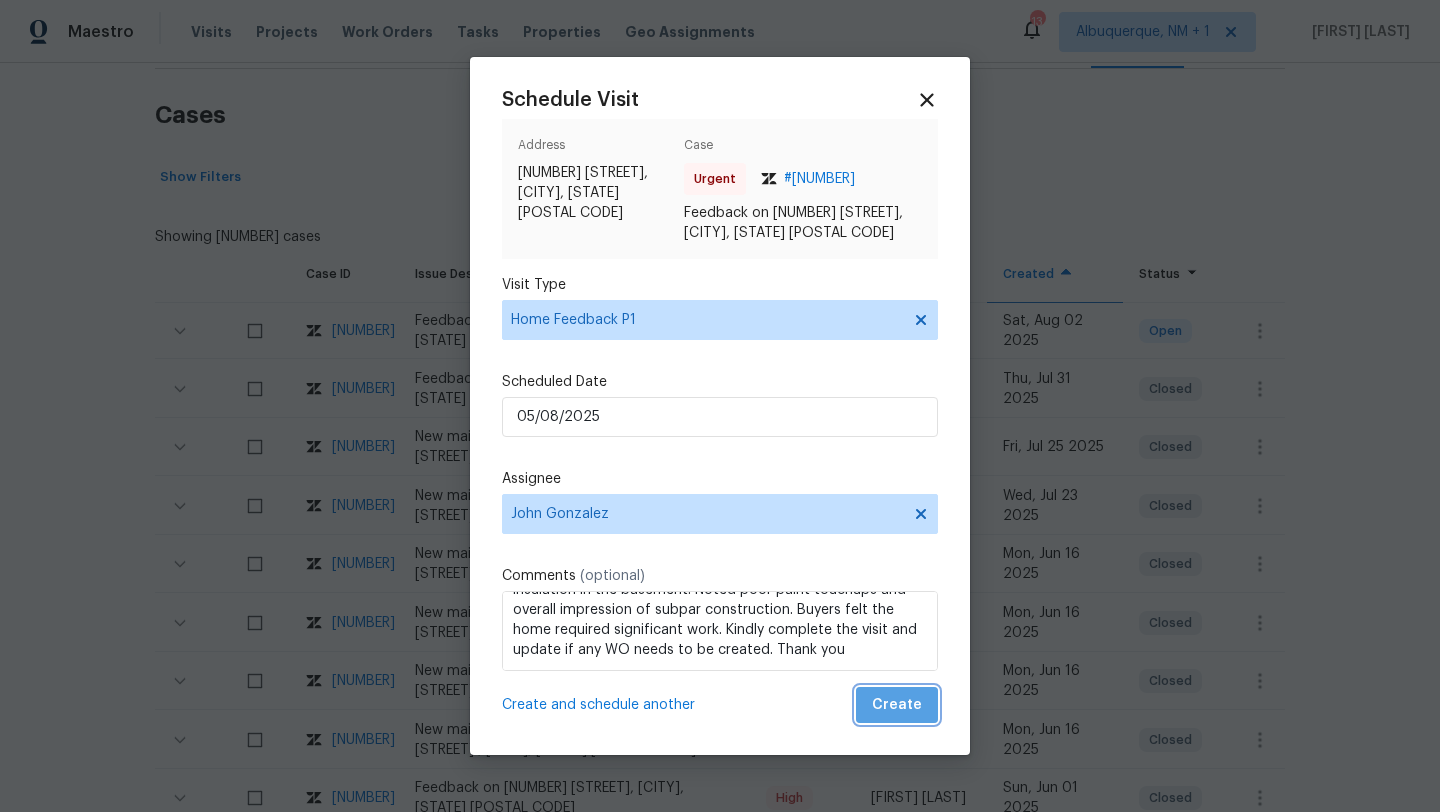 click on "Create" at bounding box center (897, 705) 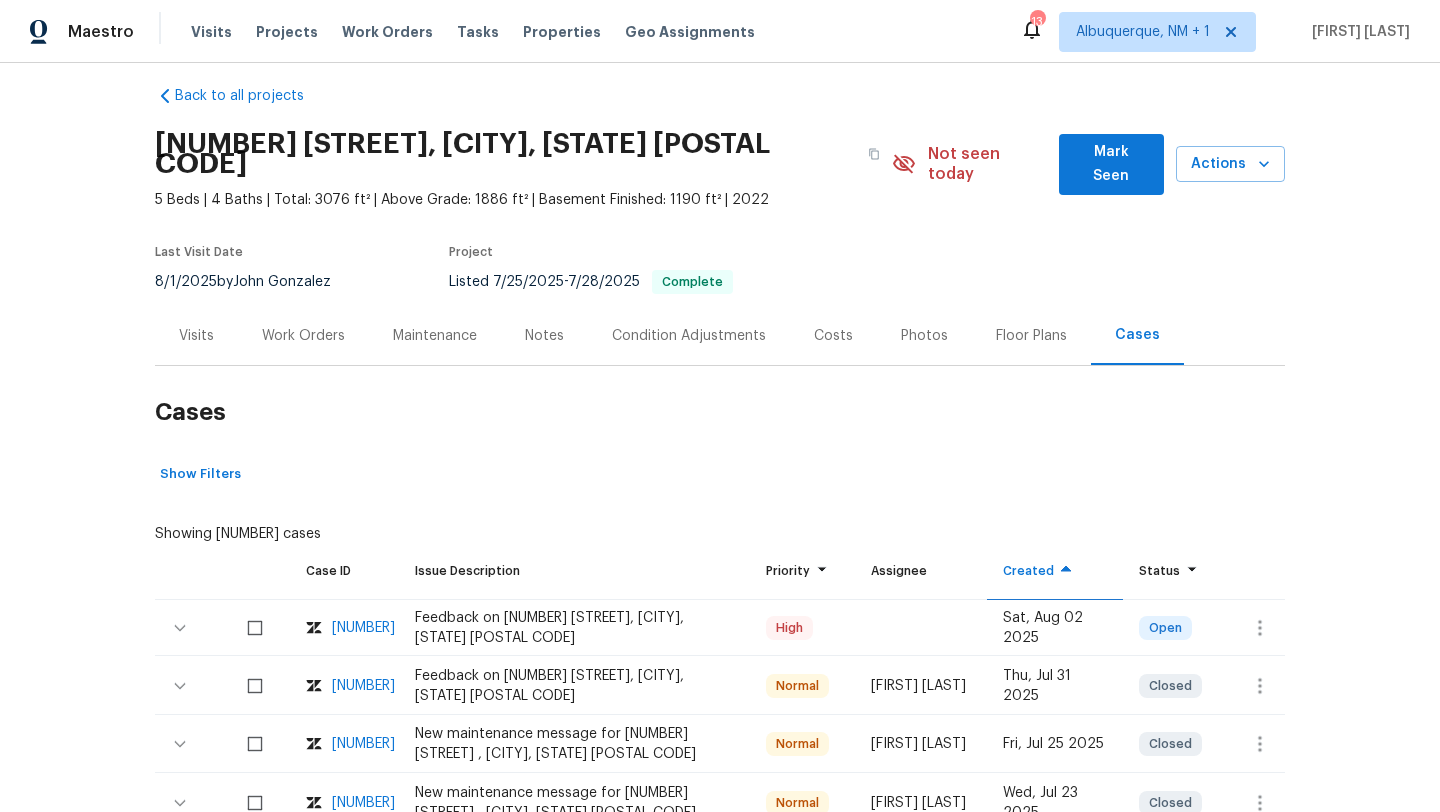 scroll, scrollTop: 0, scrollLeft: 0, axis: both 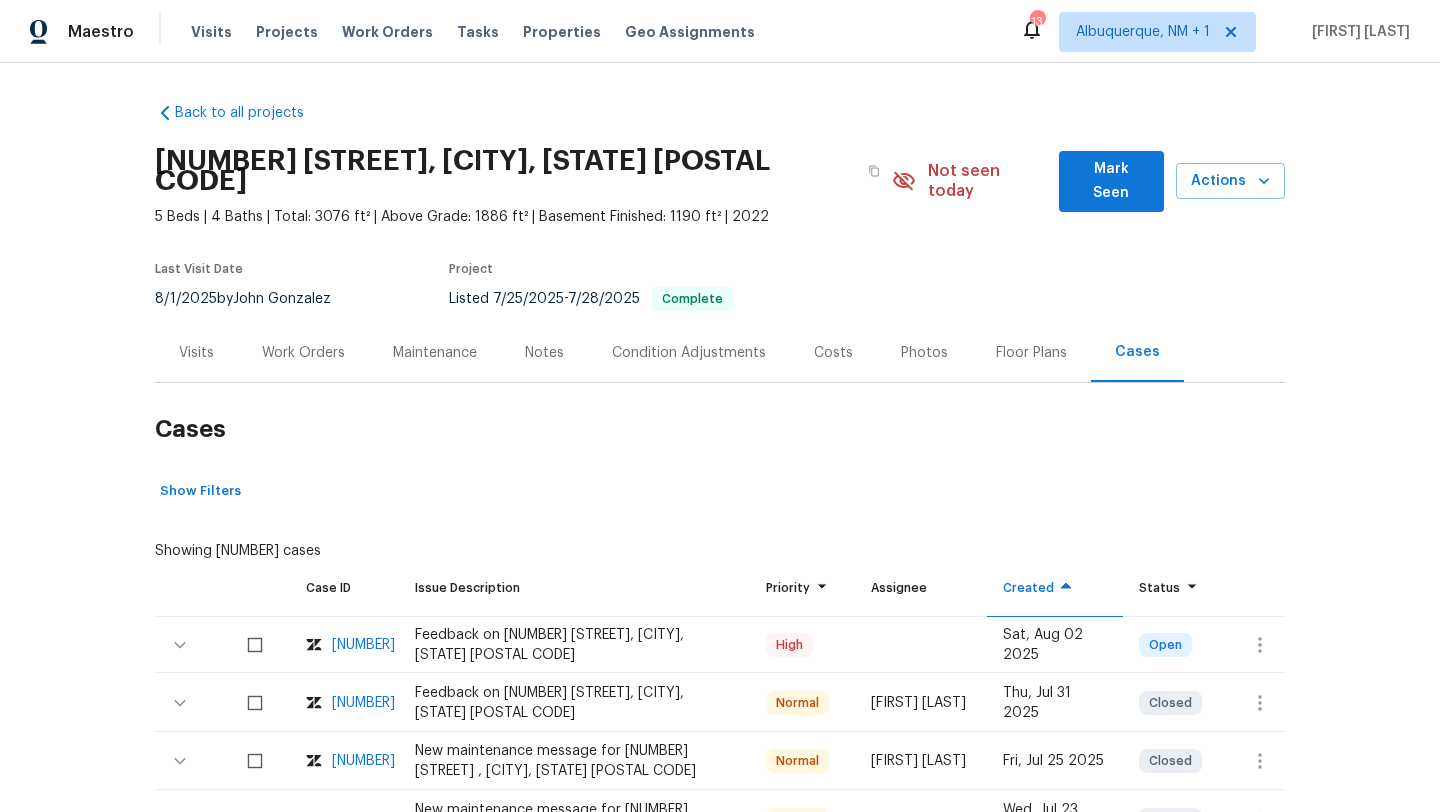 click on "Work Orders" at bounding box center (303, 353) 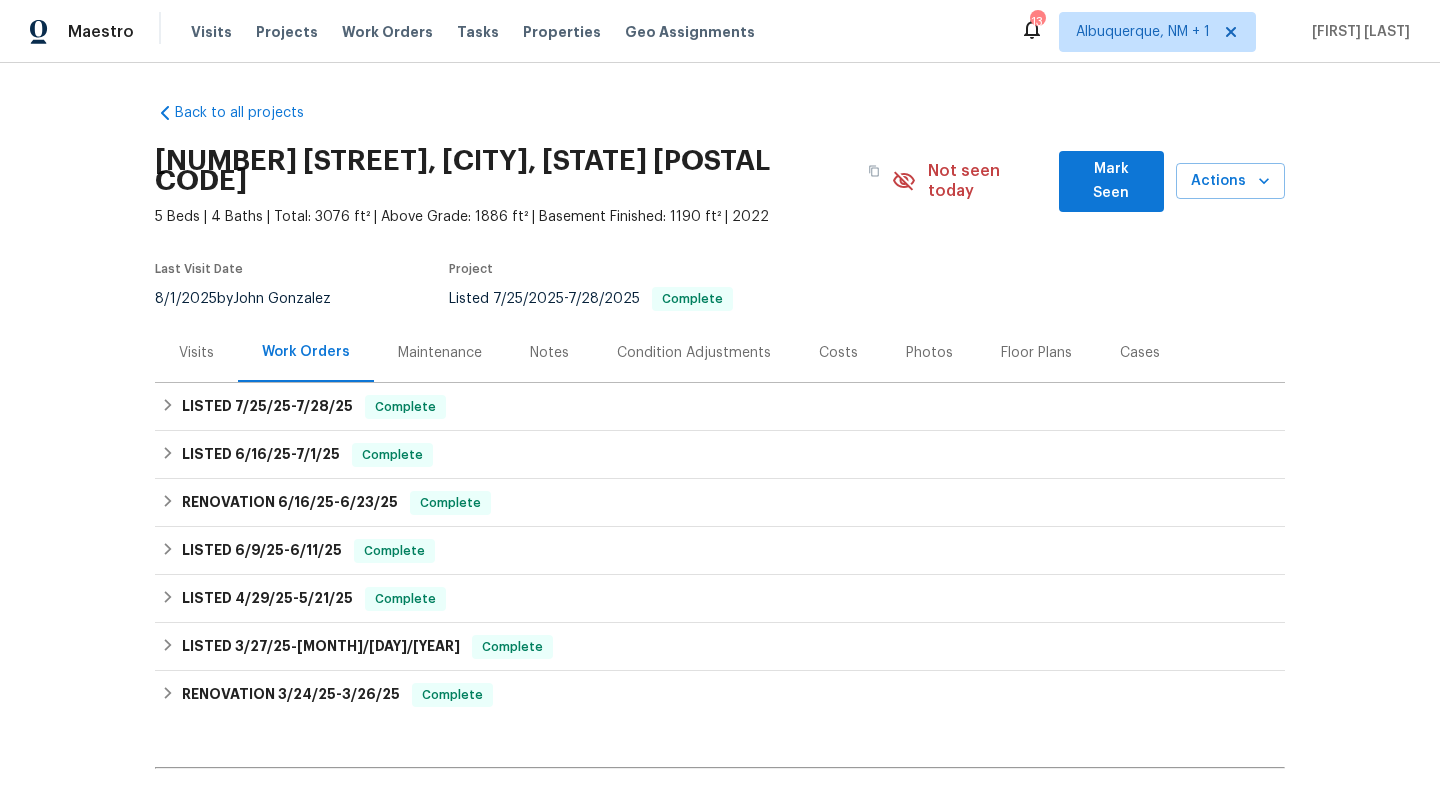 click on "Visits" at bounding box center (196, 352) 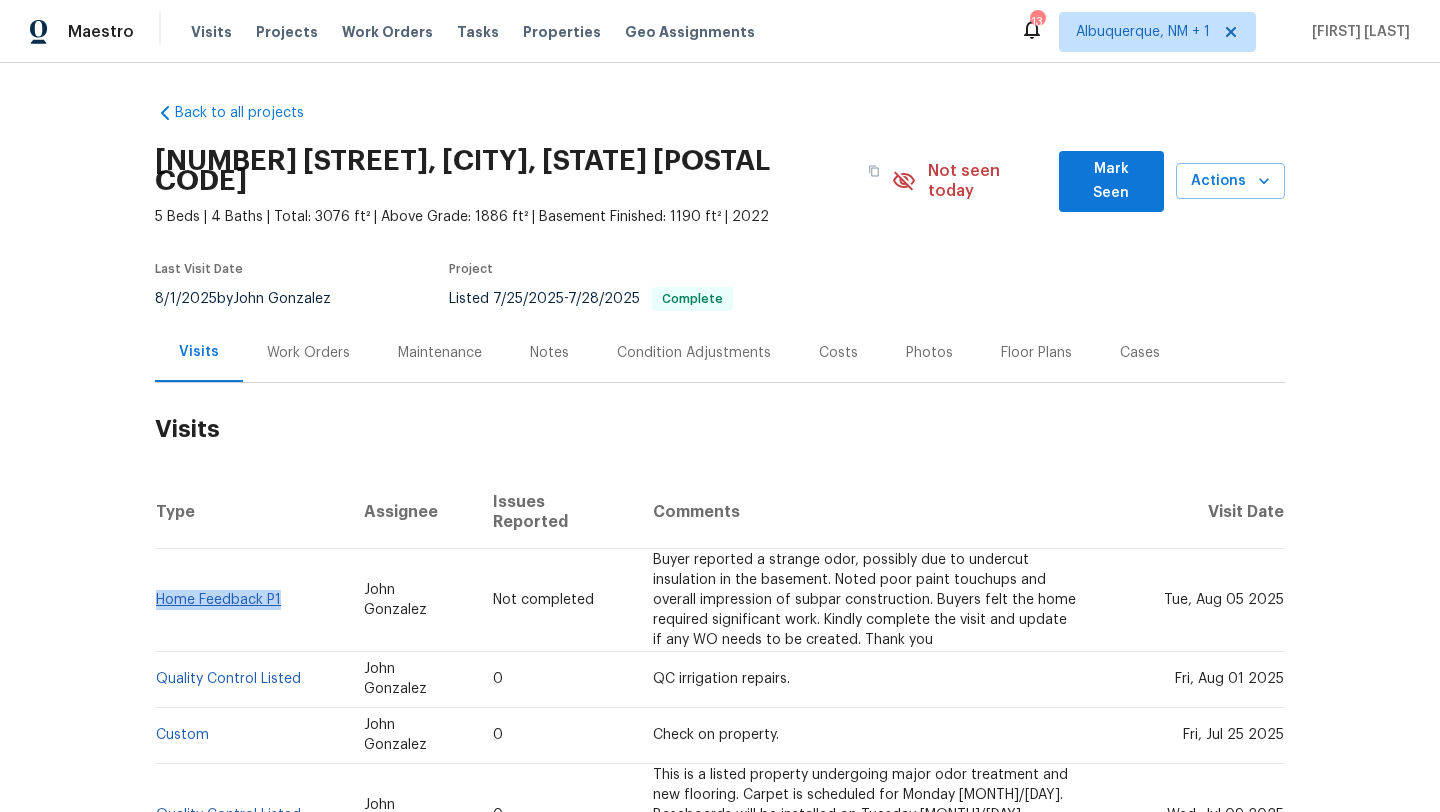 drag, startPoint x: 294, startPoint y: 562, endPoint x: 152, endPoint y: 566, distance: 142.05632 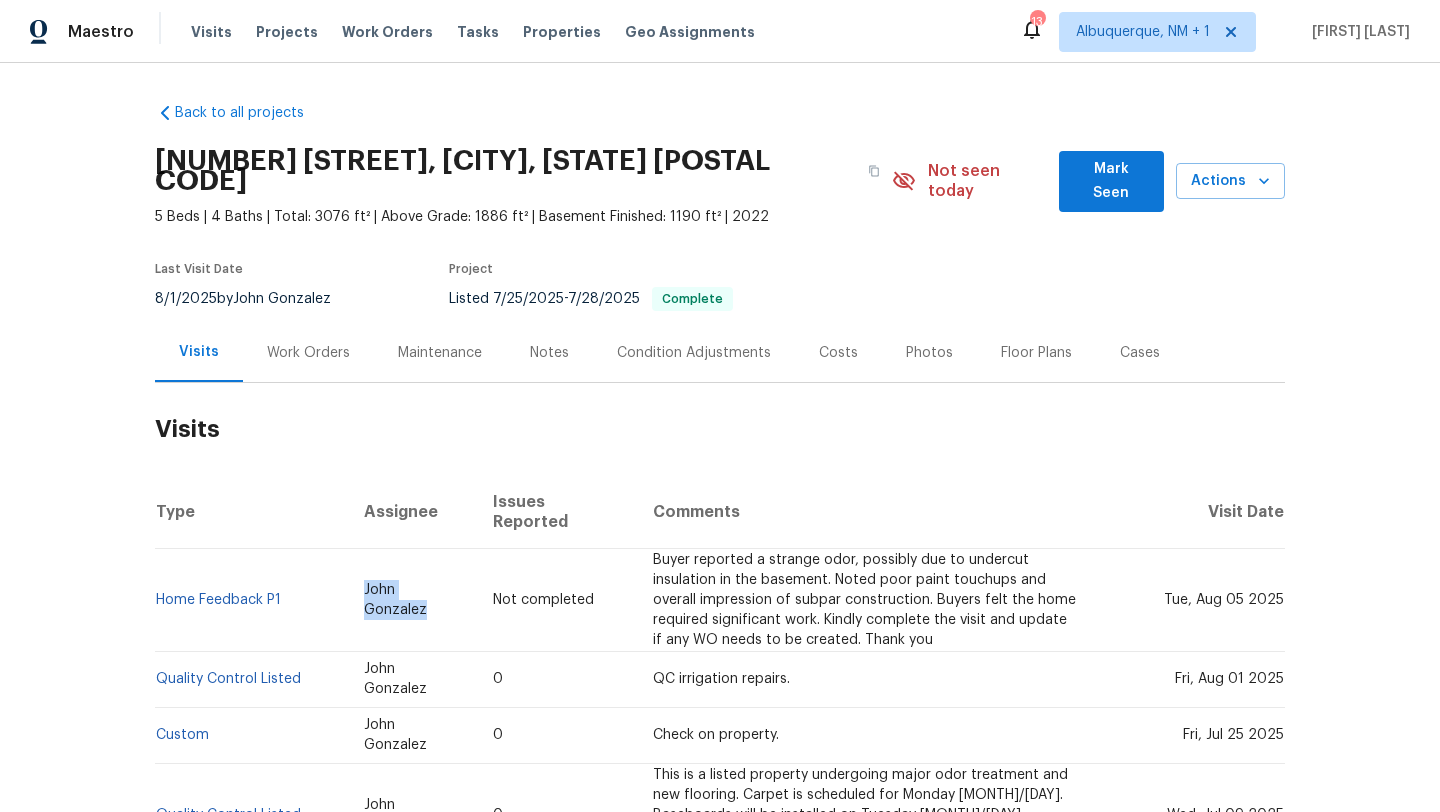 drag, startPoint x: 373, startPoint y: 563, endPoint x: 471, endPoint y: 565, distance: 98.02041 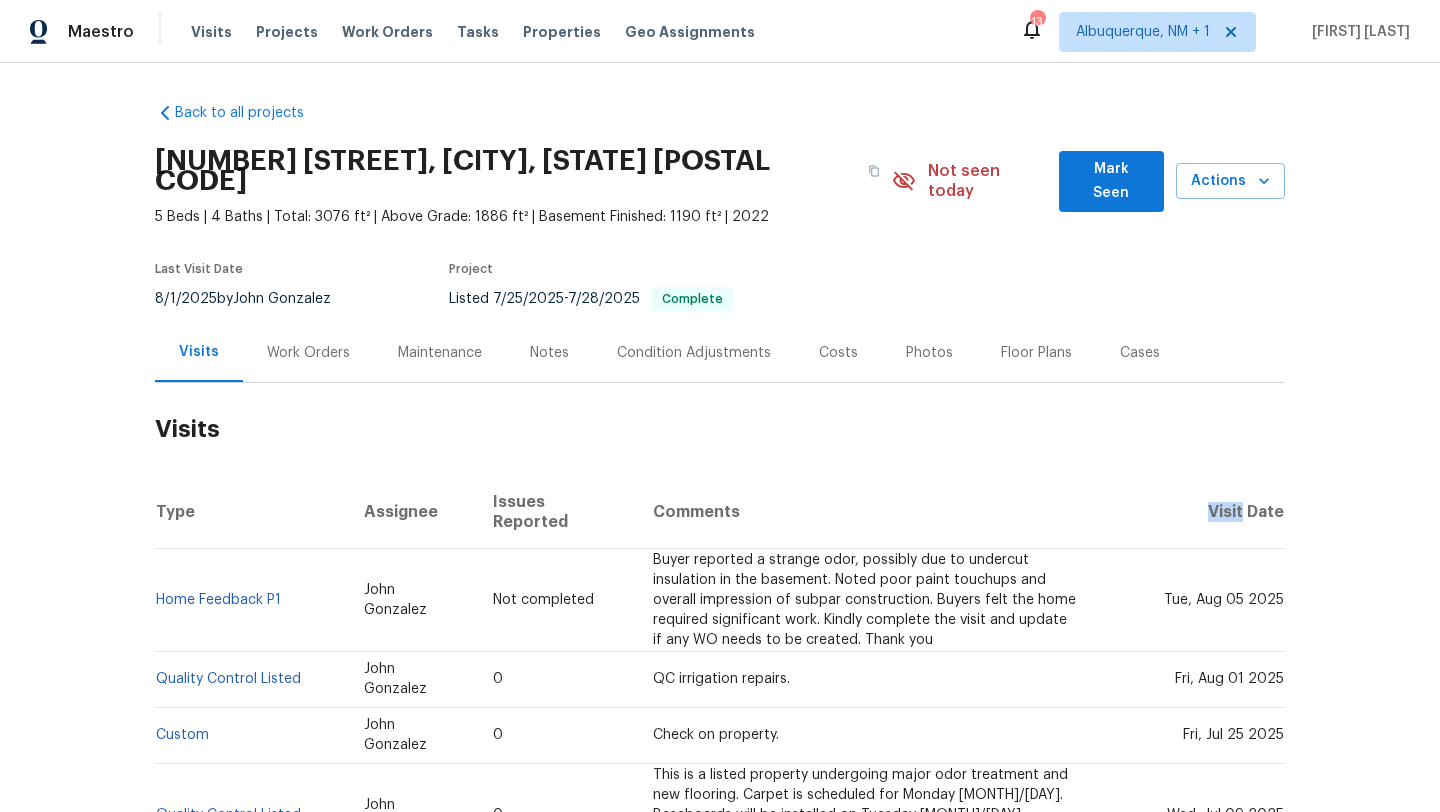 drag, startPoint x: 1202, startPoint y: 487, endPoint x: 1238, endPoint y: 486, distance: 36.013885 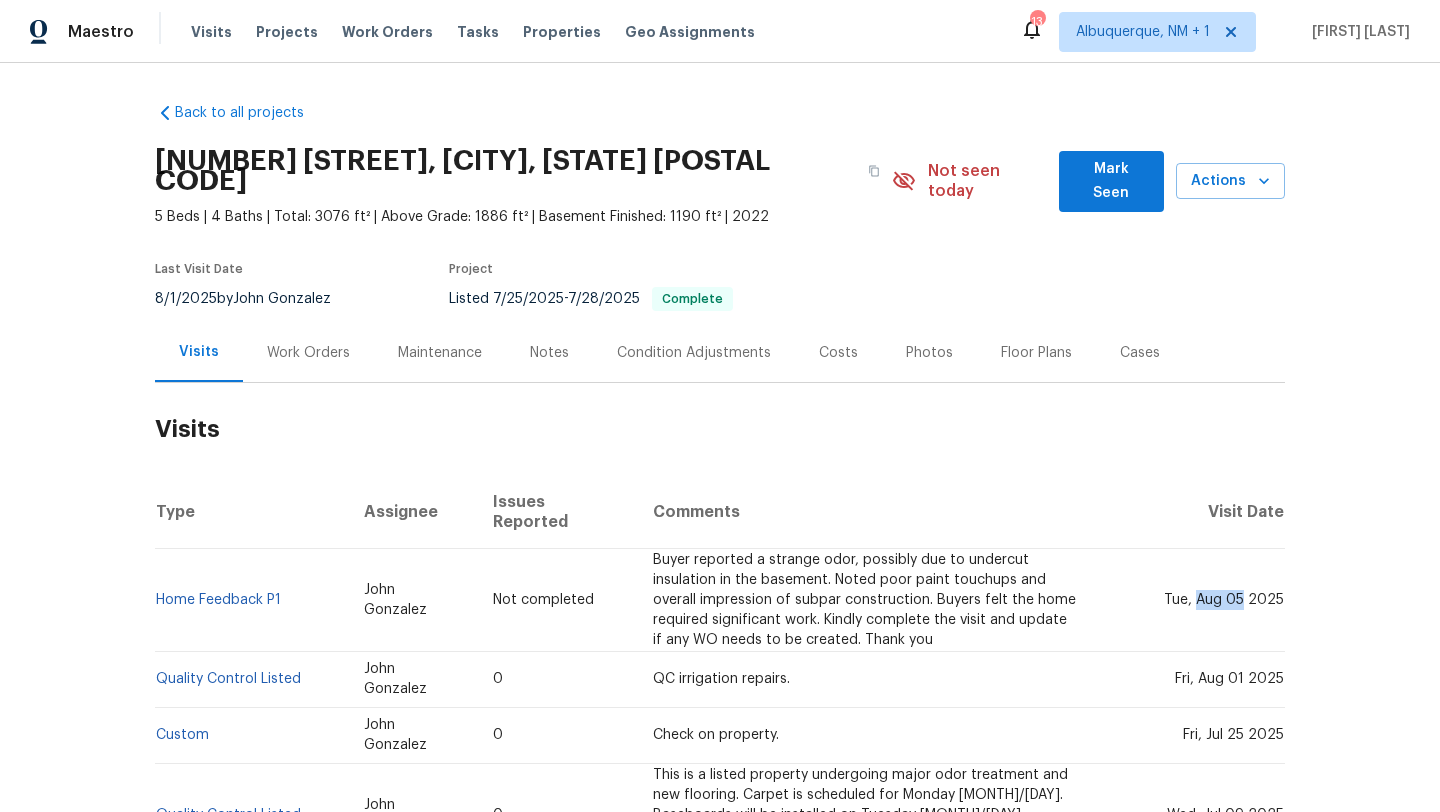 drag, startPoint x: 1193, startPoint y: 563, endPoint x: 1236, endPoint y: 563, distance: 43 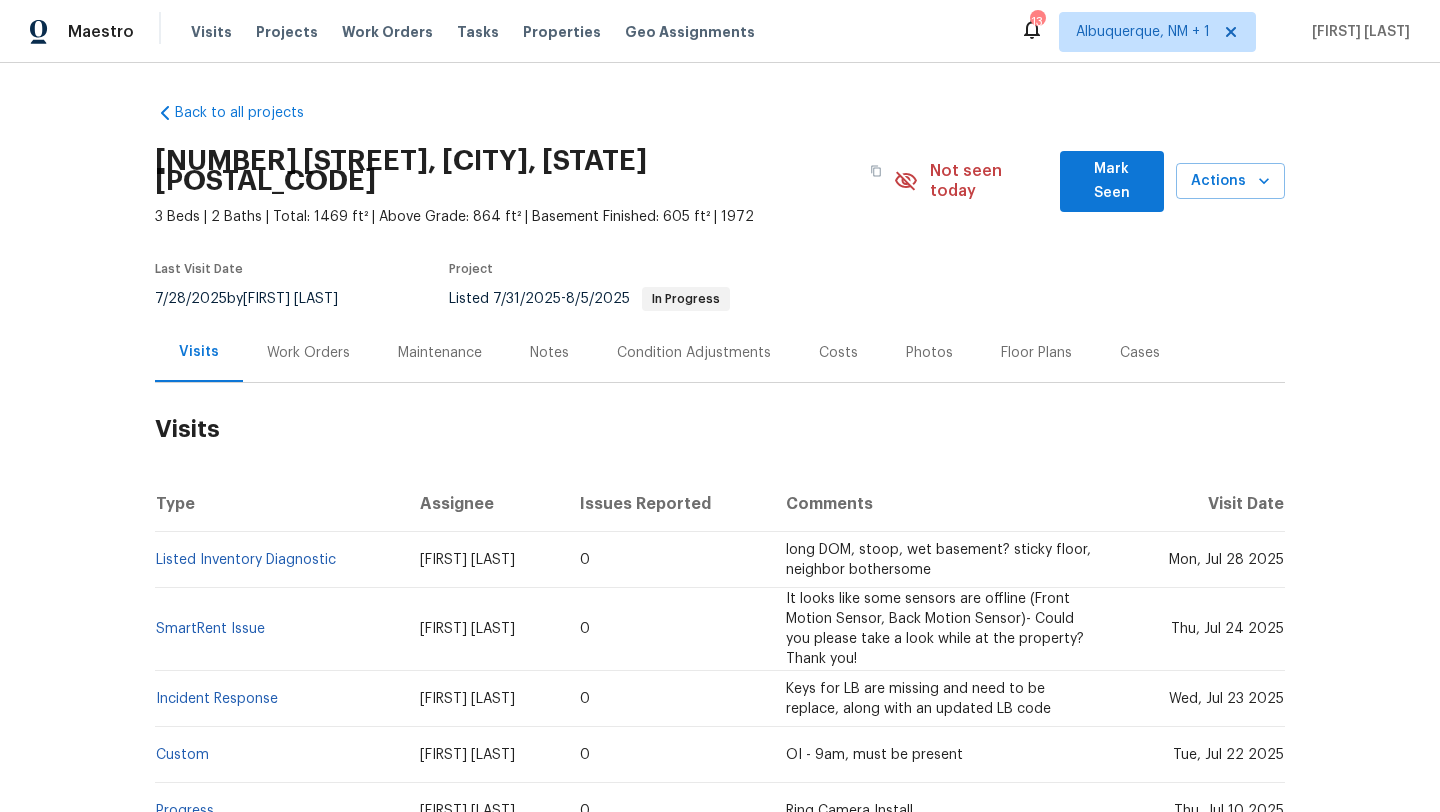 scroll, scrollTop: 0, scrollLeft: 0, axis: both 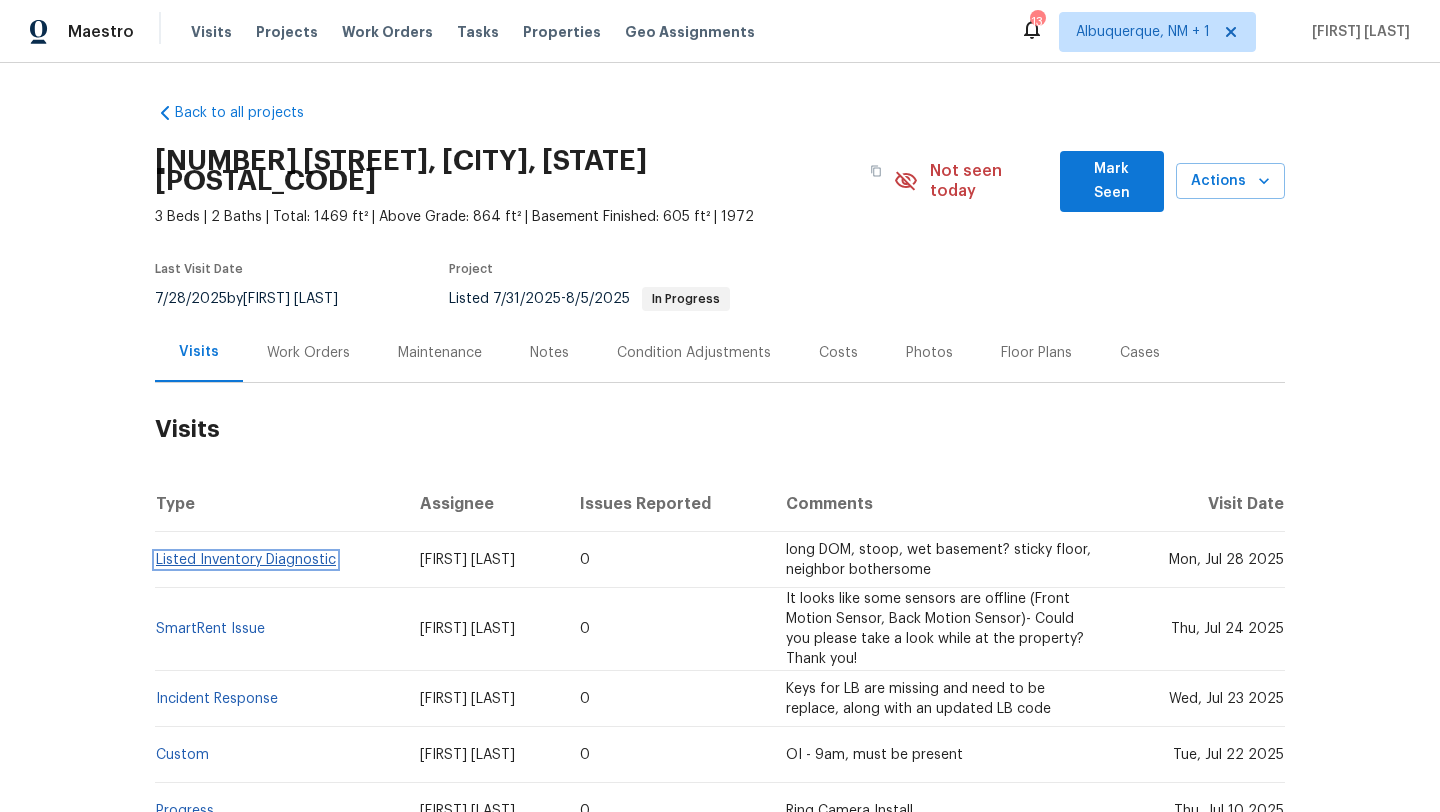 click on "Listed Inventory Diagnostic" at bounding box center [246, 560] 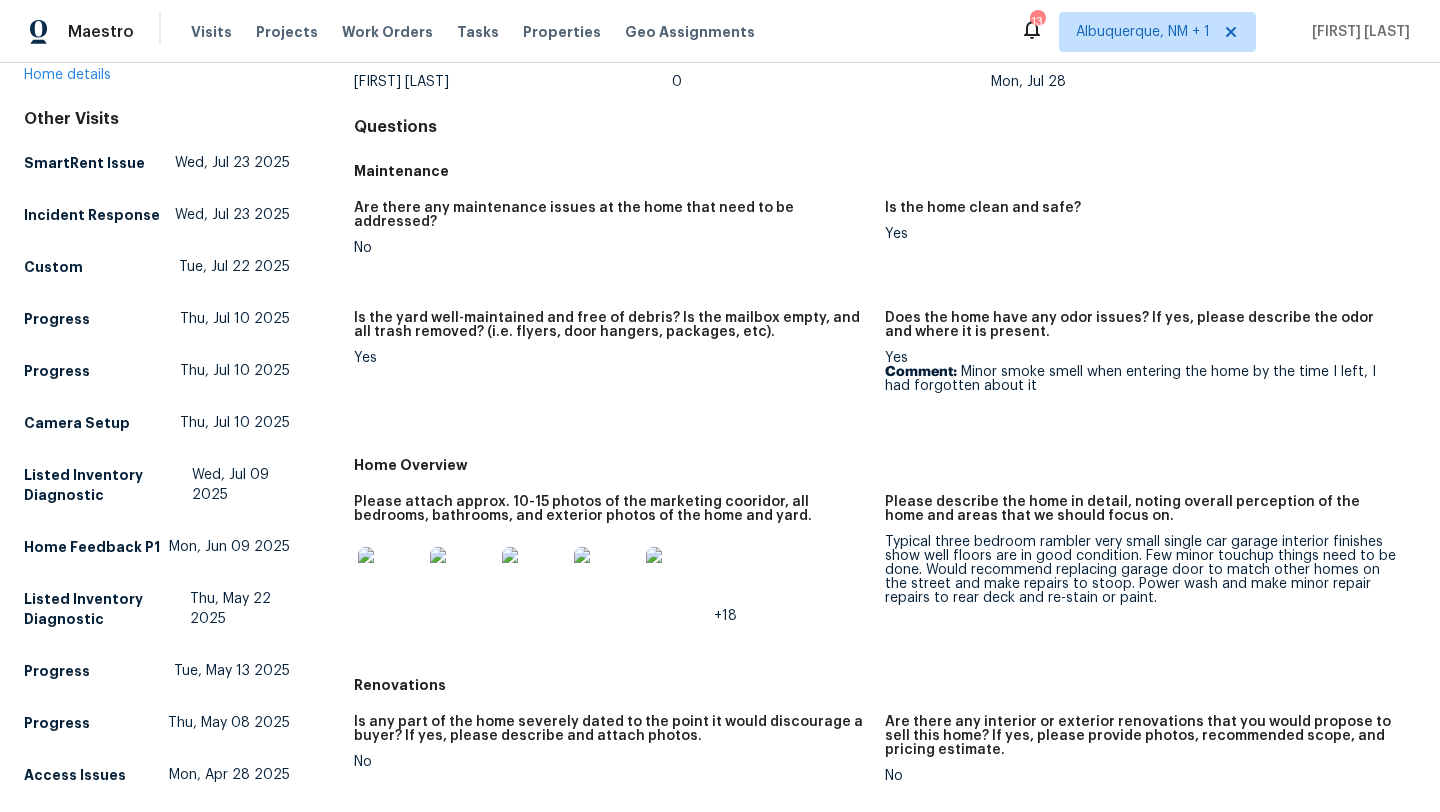scroll, scrollTop: 146, scrollLeft: 0, axis: vertical 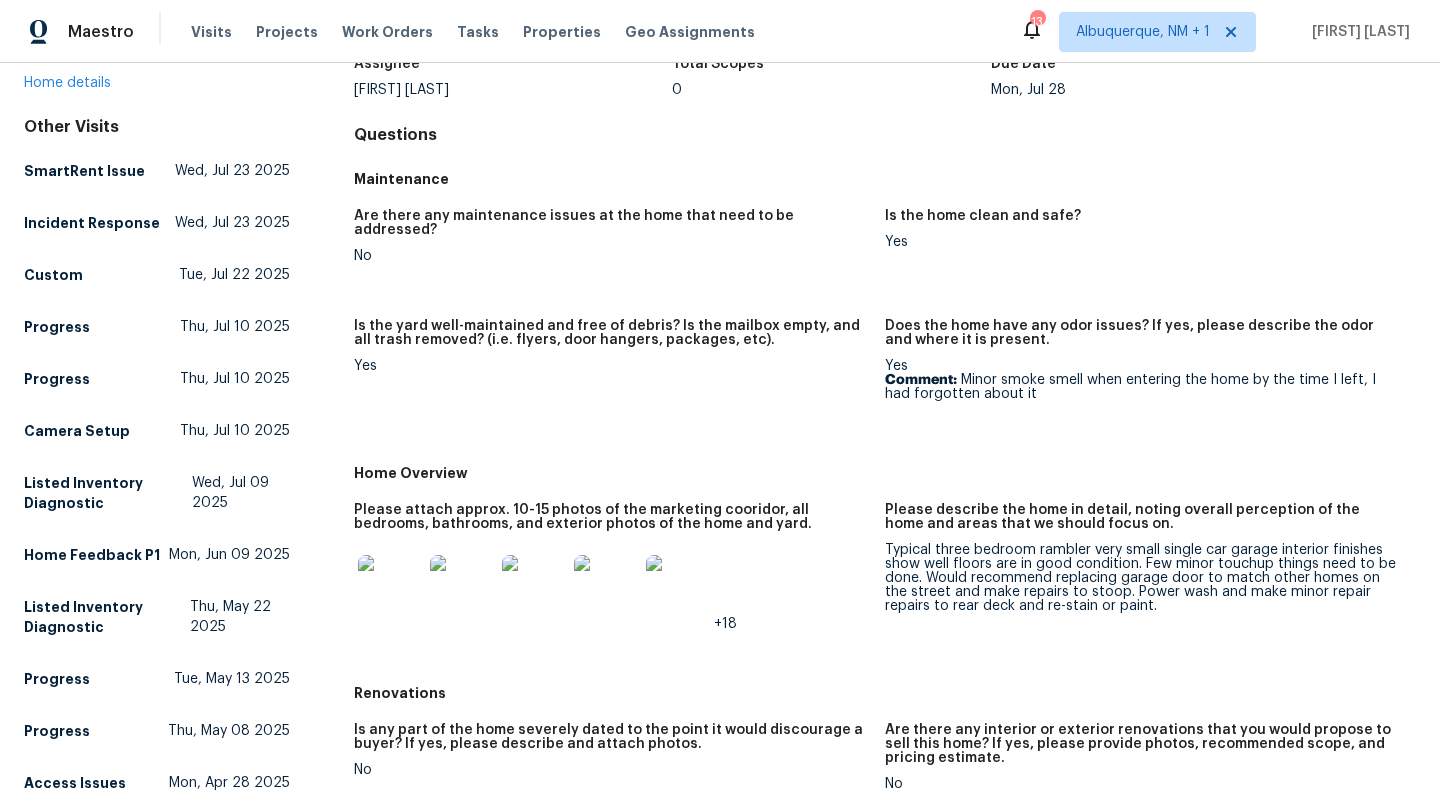 click at bounding box center (390, 587) 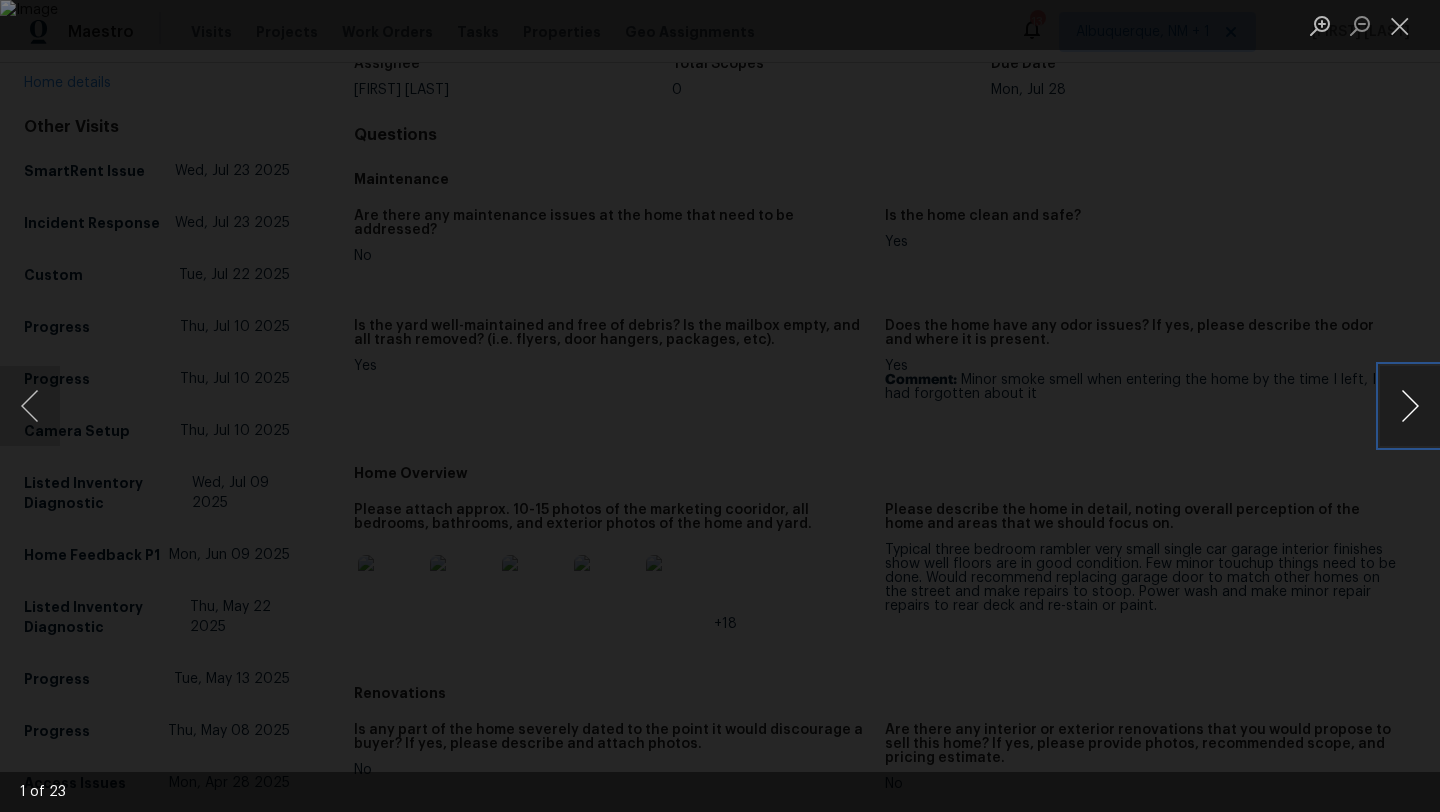 click at bounding box center (1410, 406) 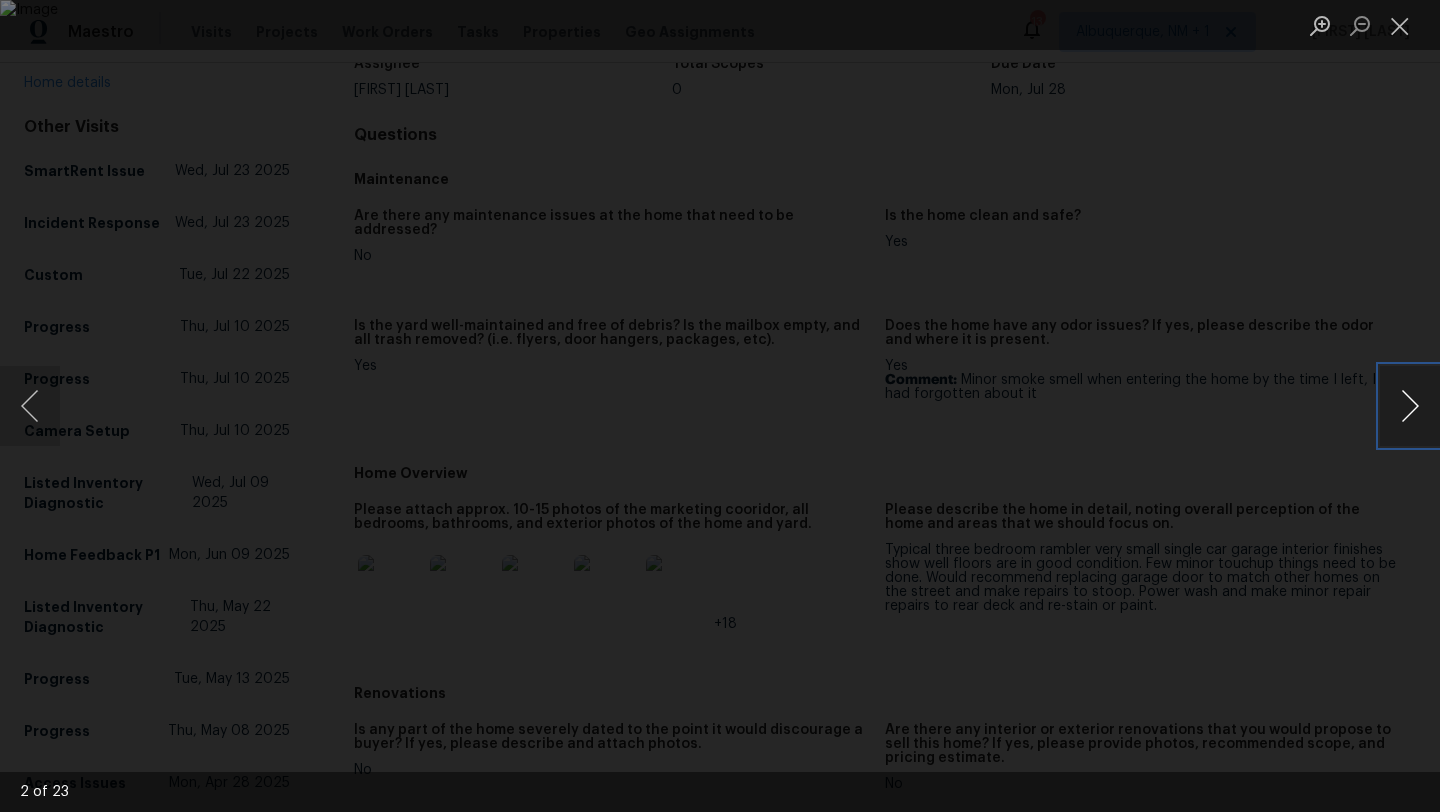 click at bounding box center (1410, 406) 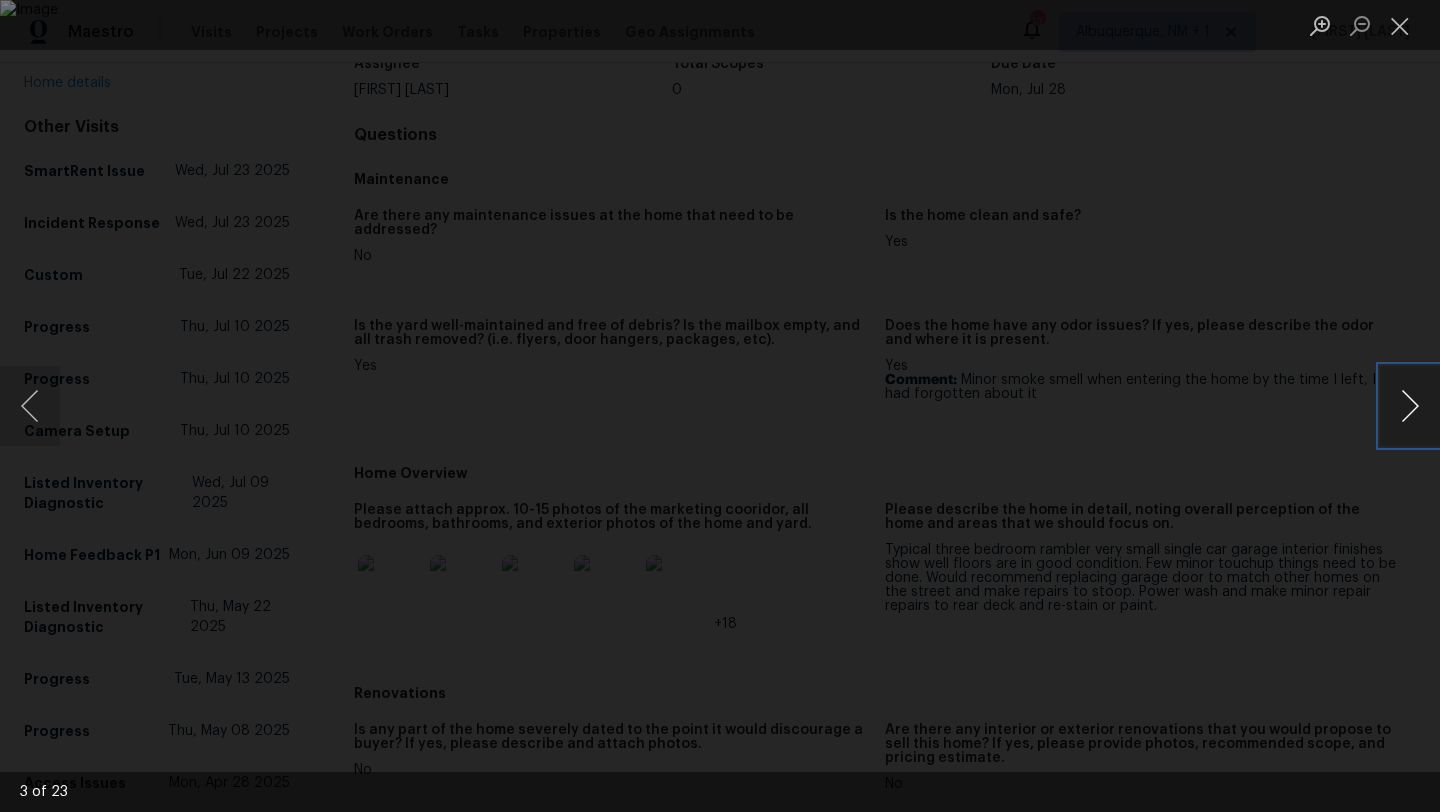 click at bounding box center (1410, 406) 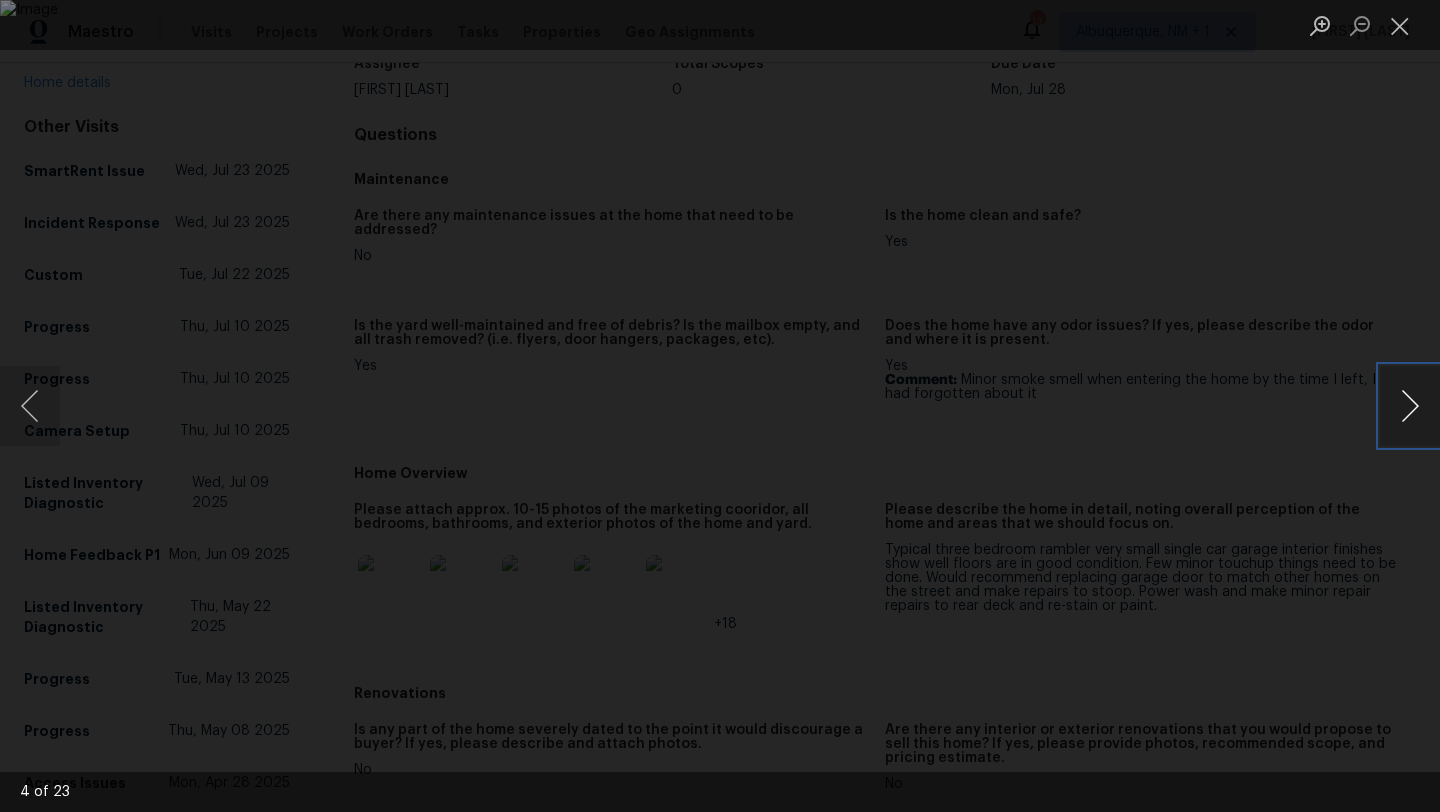 click at bounding box center (1410, 406) 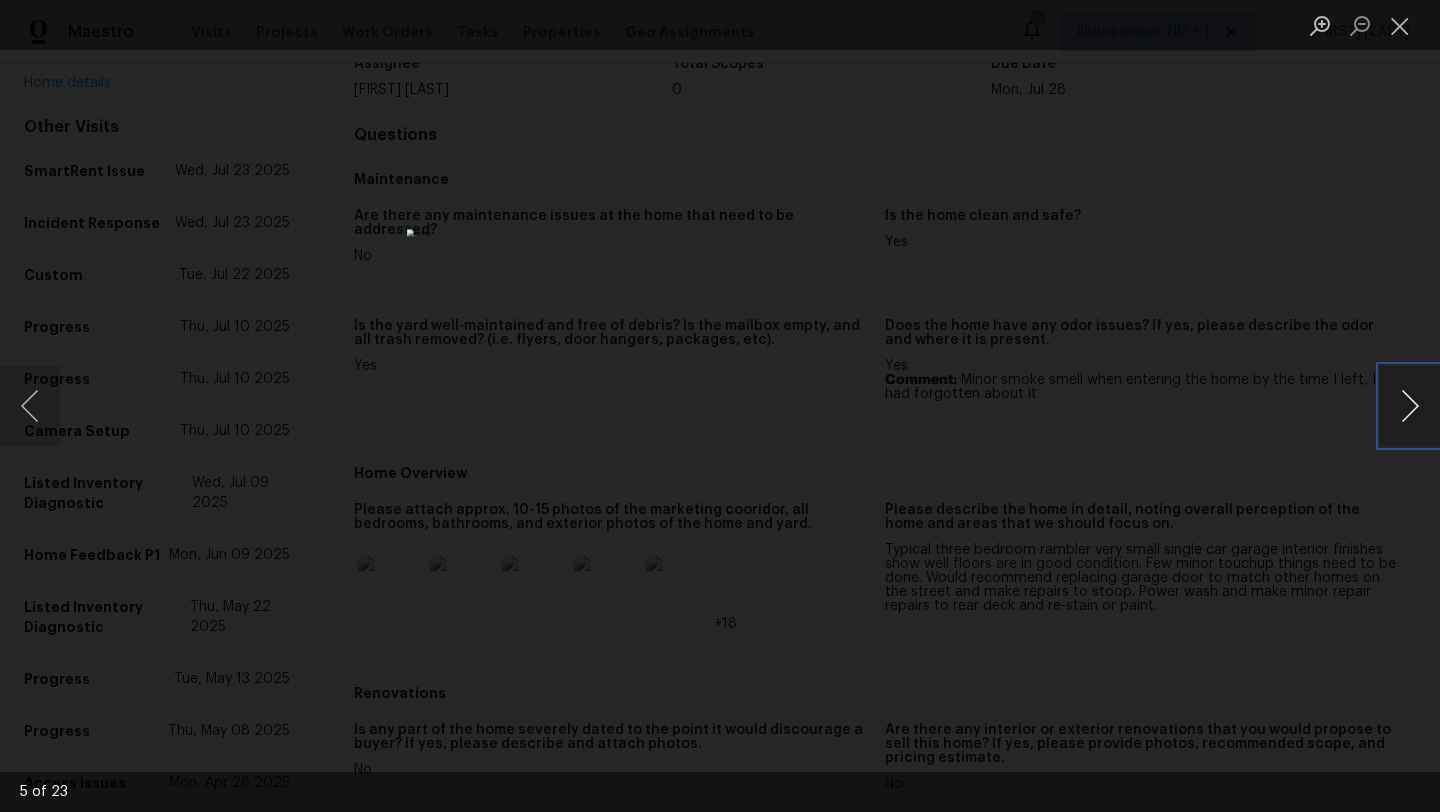 click at bounding box center [1410, 406] 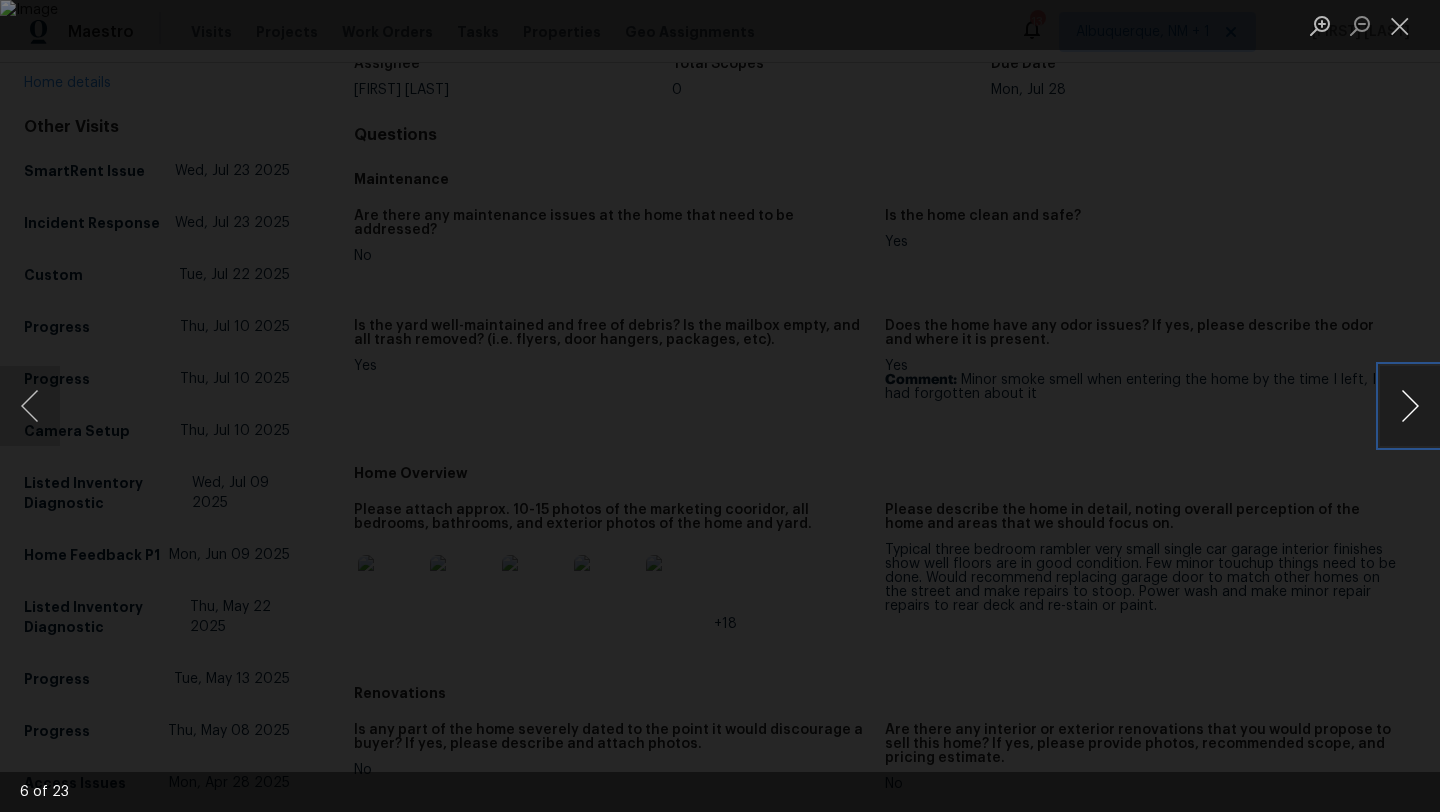 click at bounding box center [1410, 406] 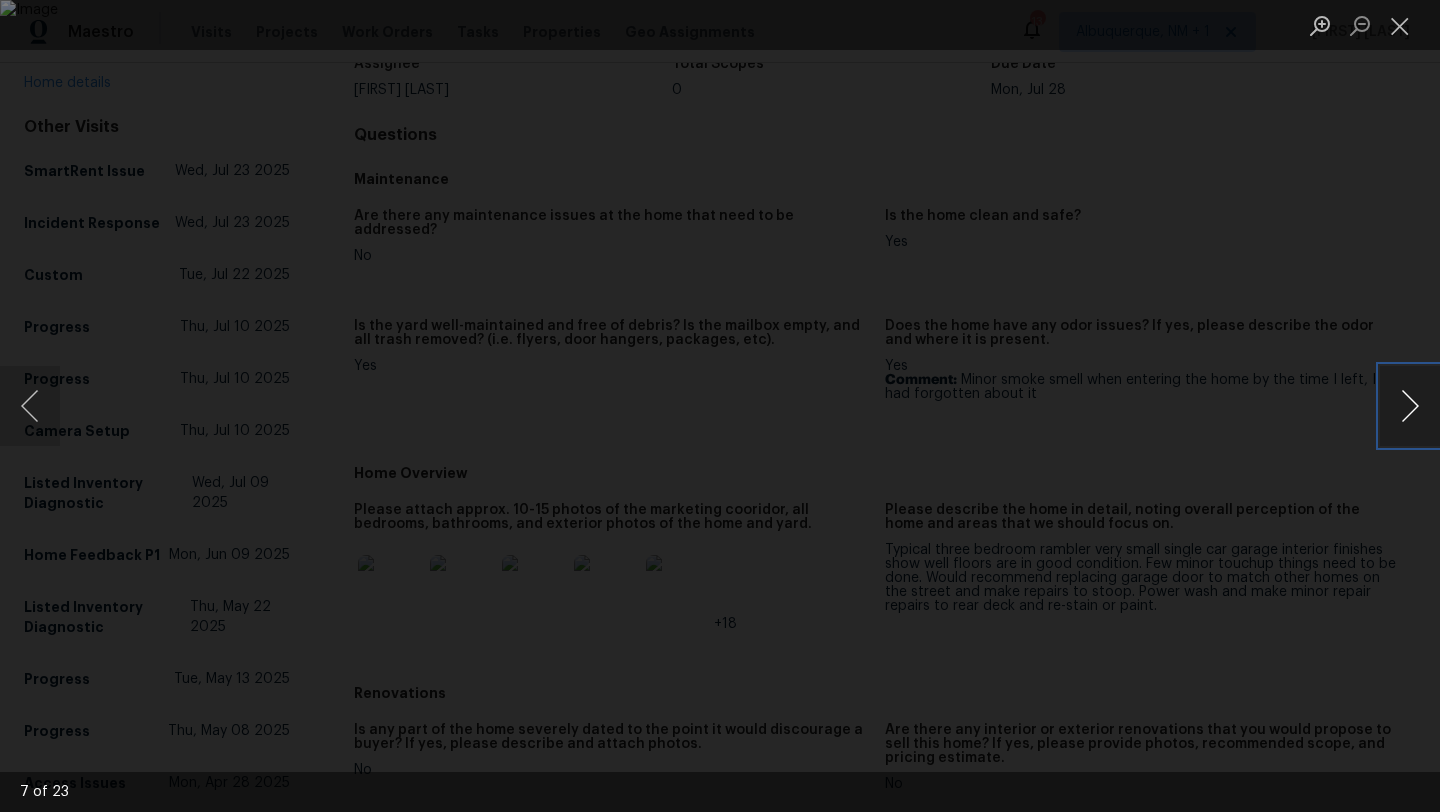 click at bounding box center [1410, 406] 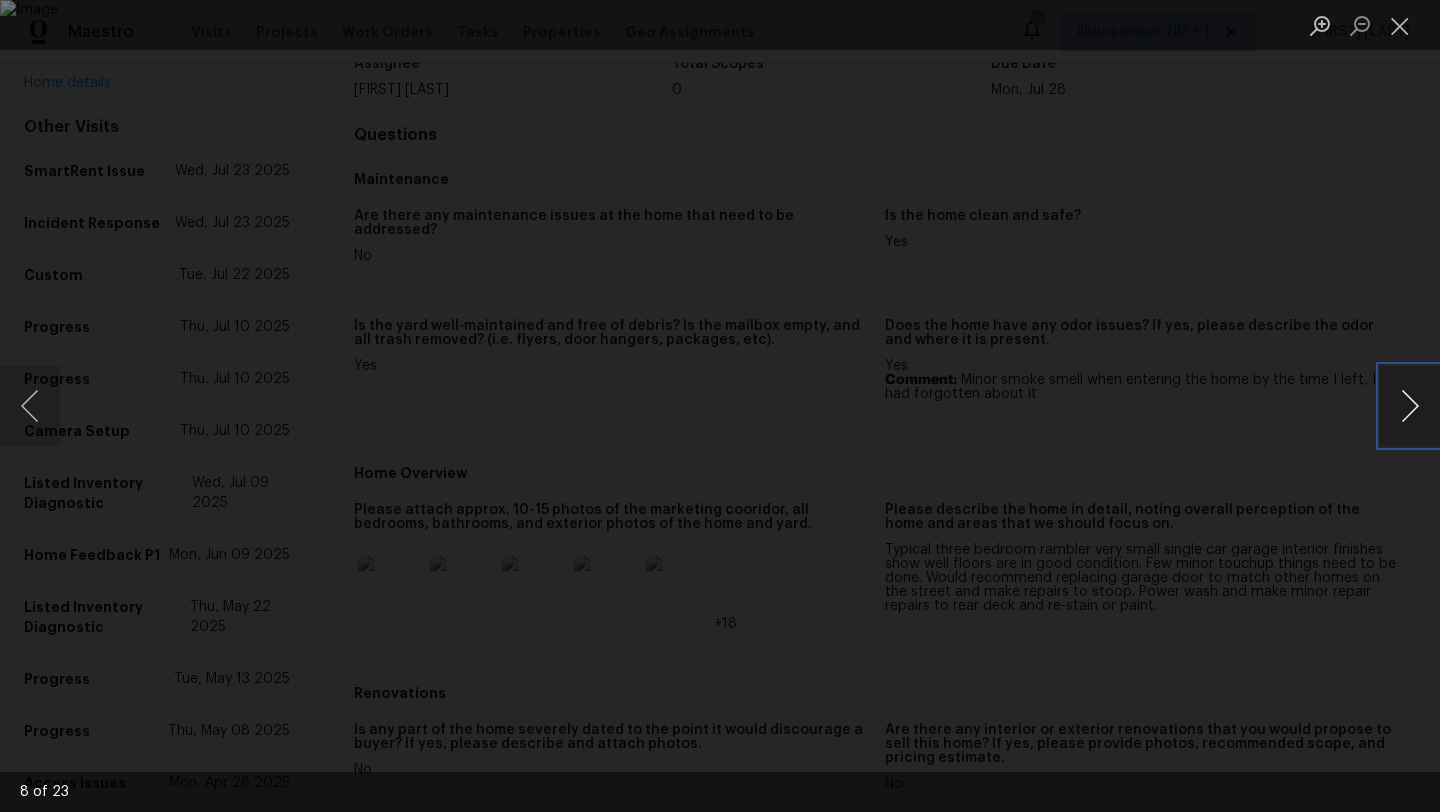 click at bounding box center [1410, 406] 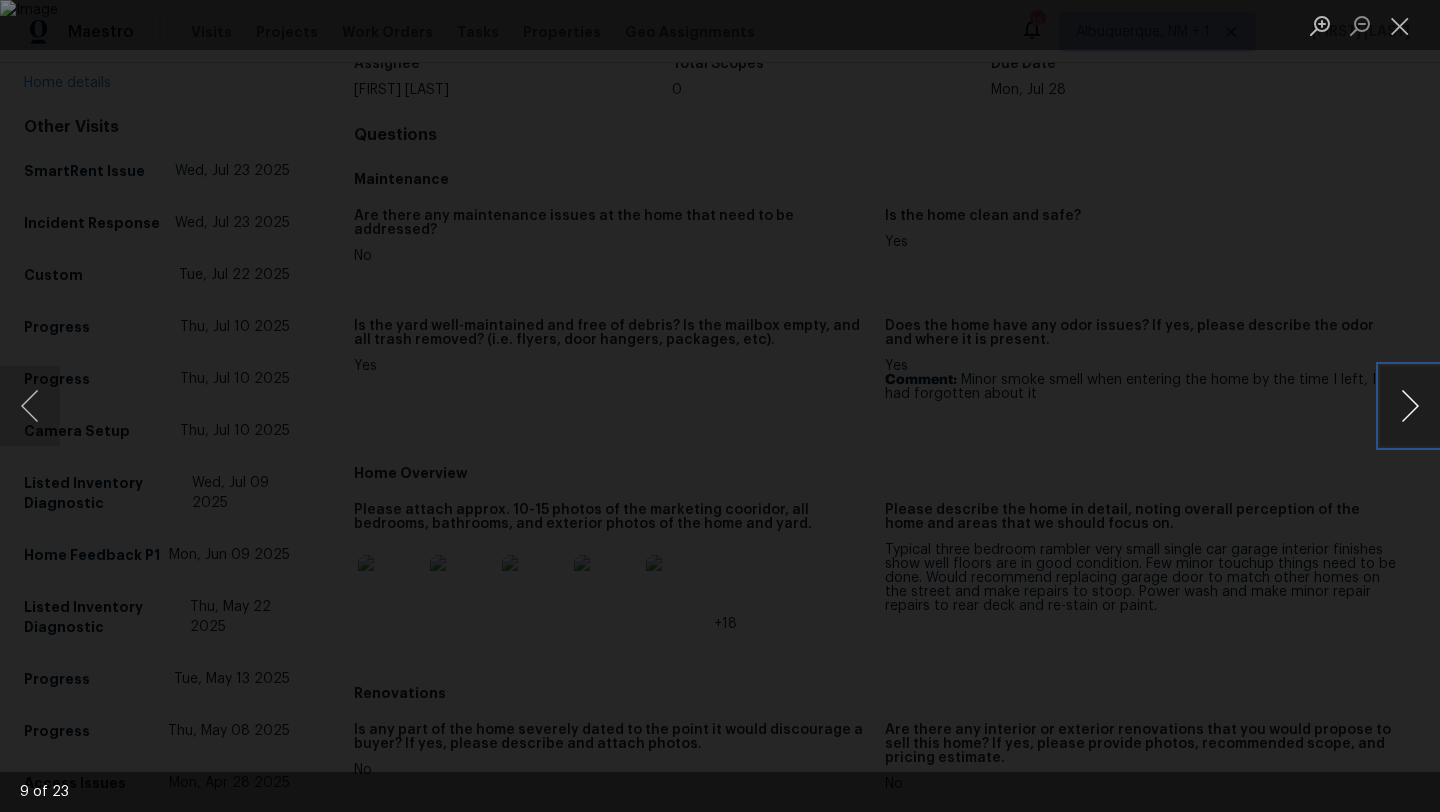 click at bounding box center (1410, 406) 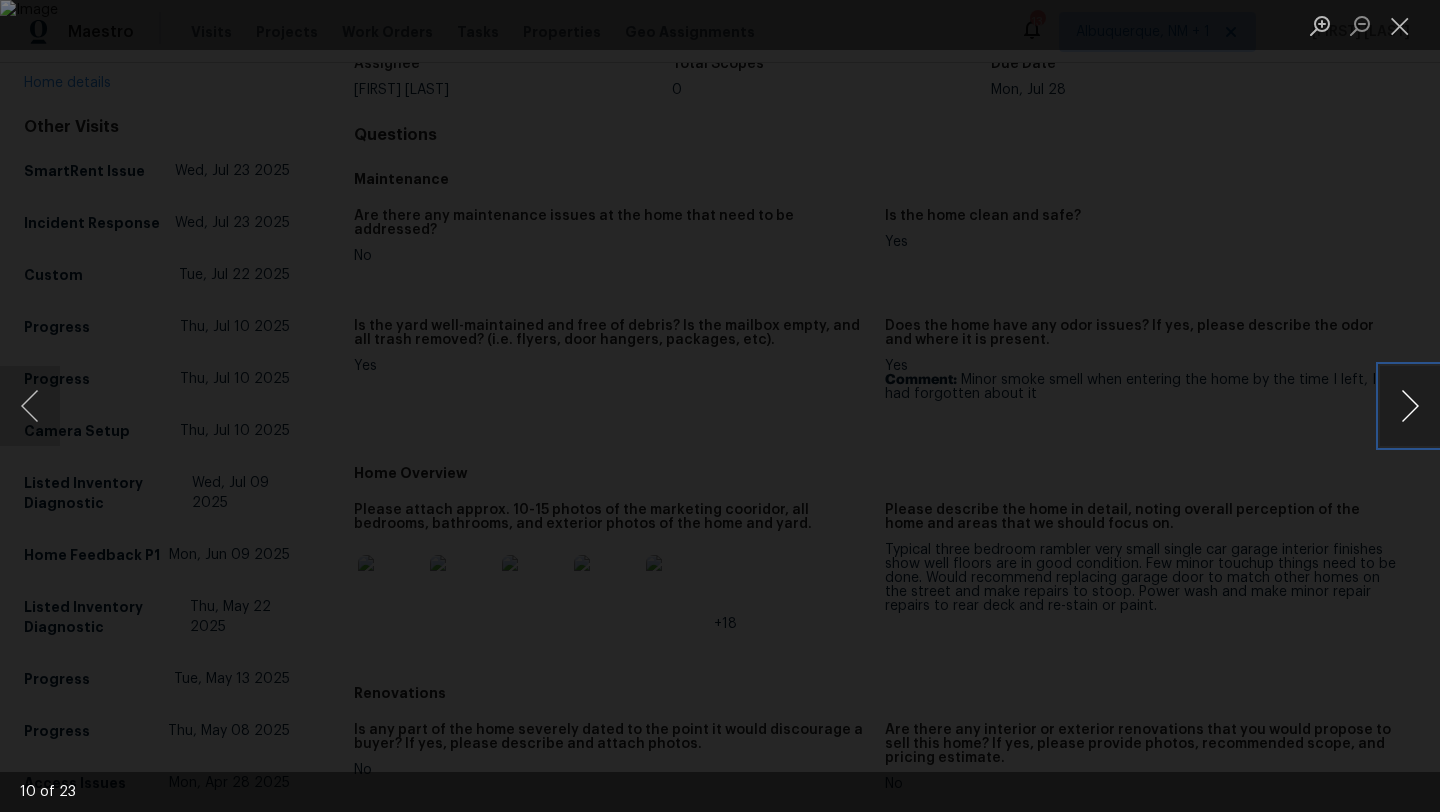 click at bounding box center [1410, 406] 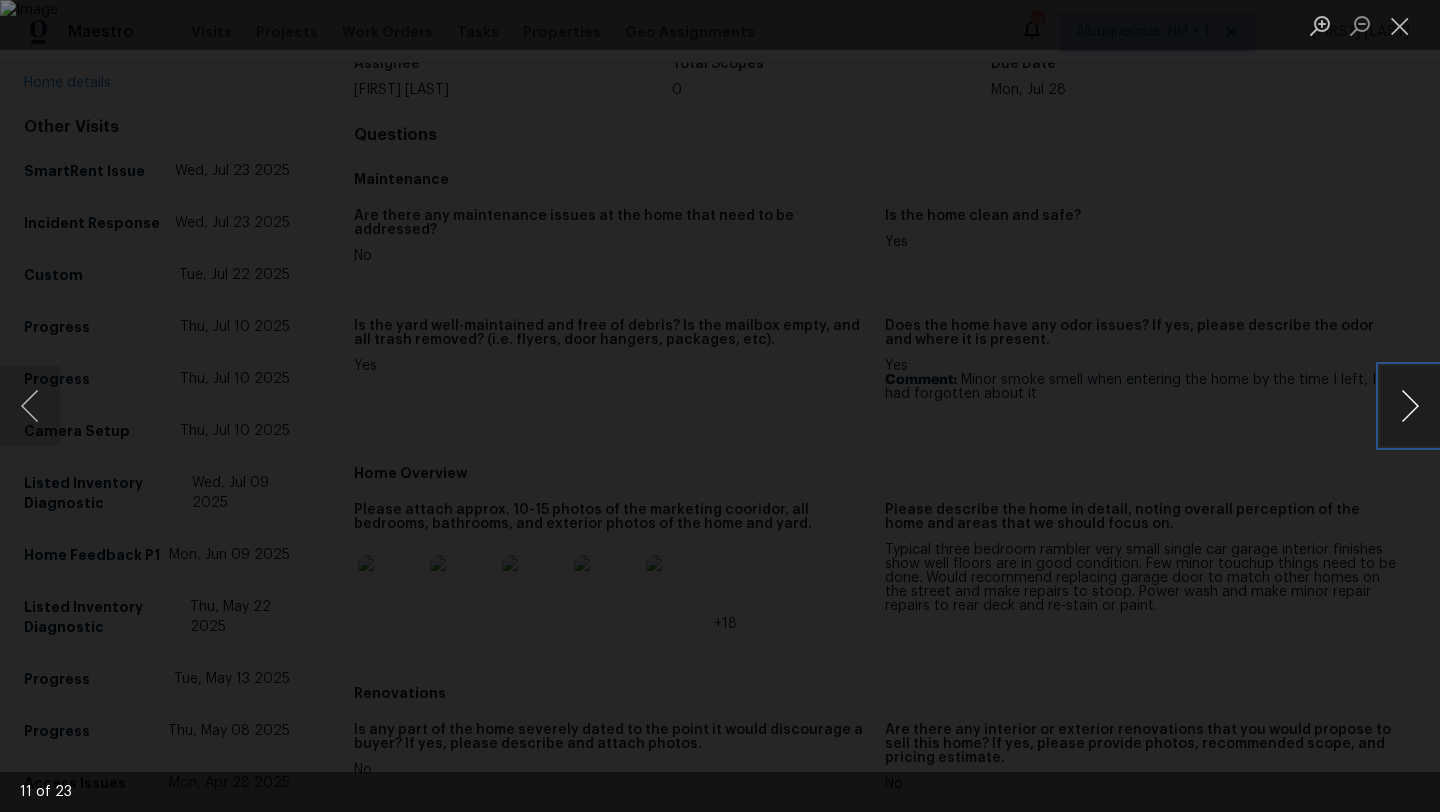 click at bounding box center (1410, 406) 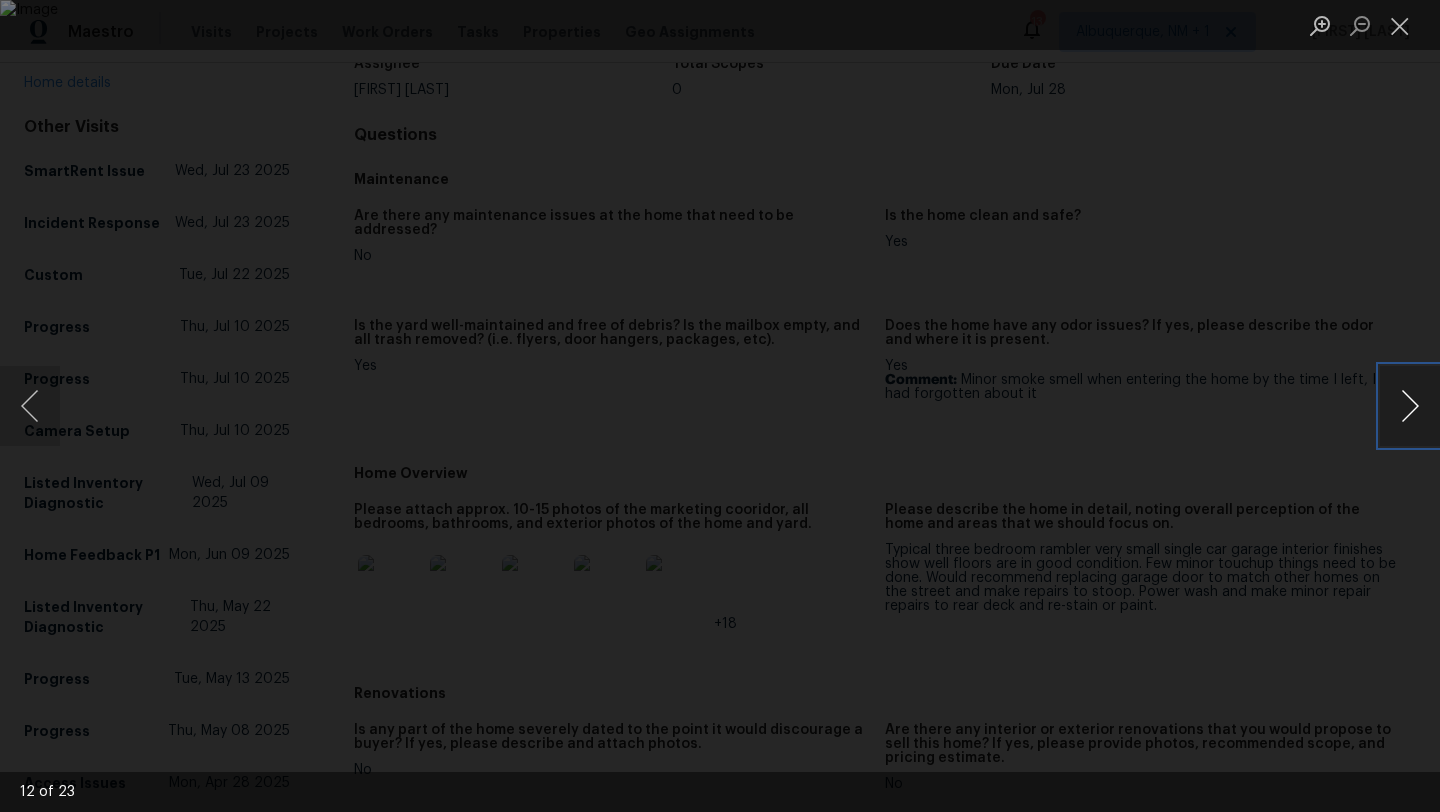 click at bounding box center (1410, 406) 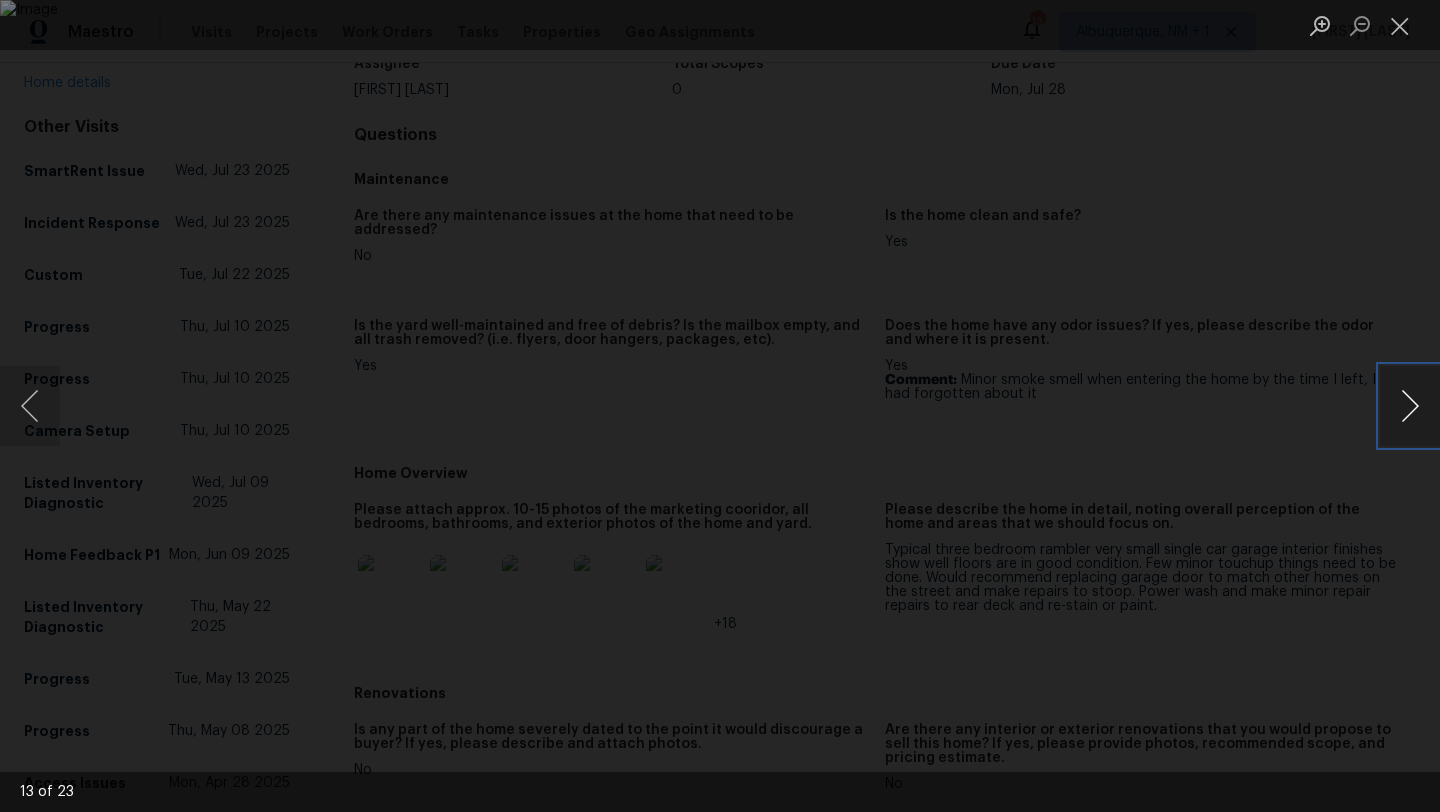 click at bounding box center [1410, 406] 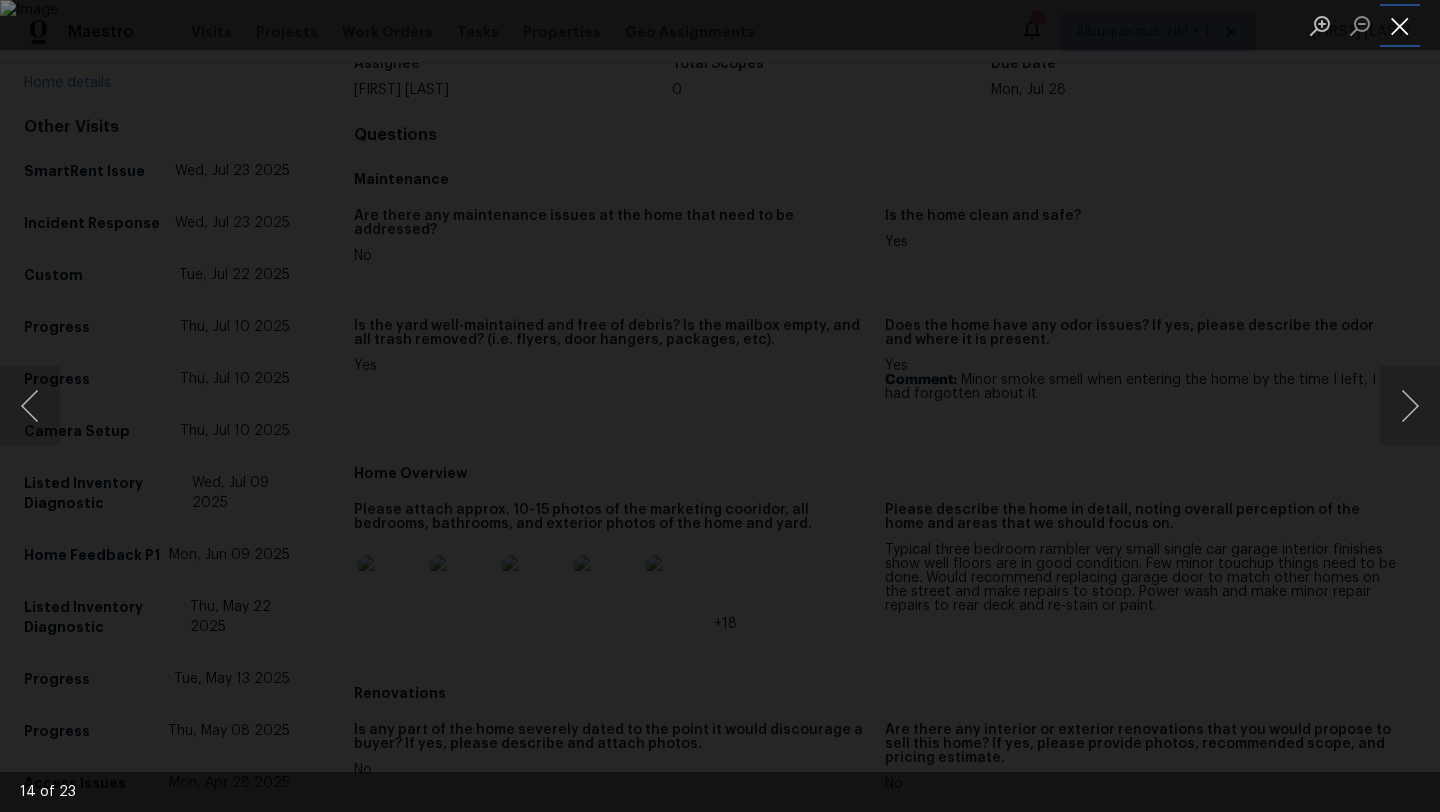 click at bounding box center (1400, 25) 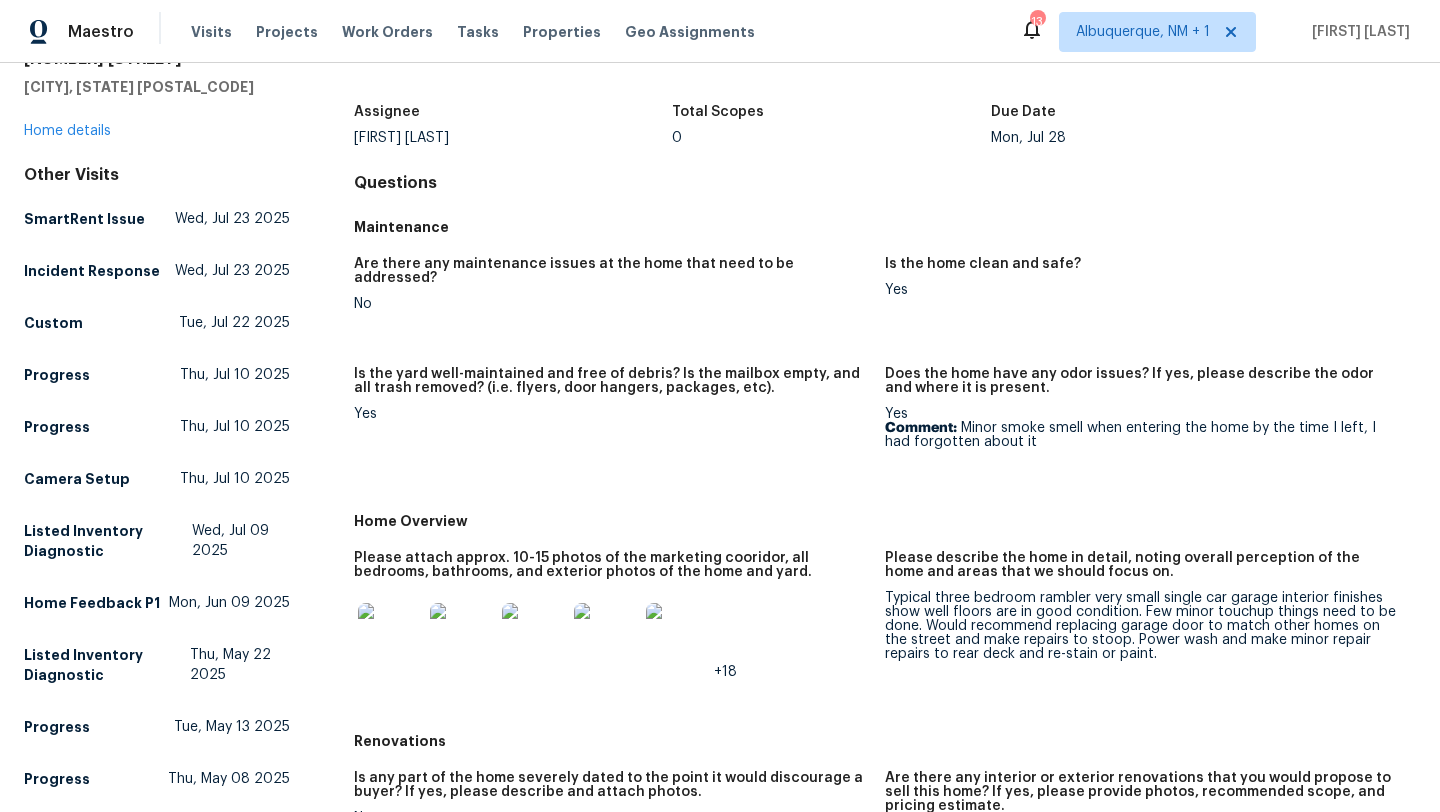 scroll, scrollTop: 92, scrollLeft: 0, axis: vertical 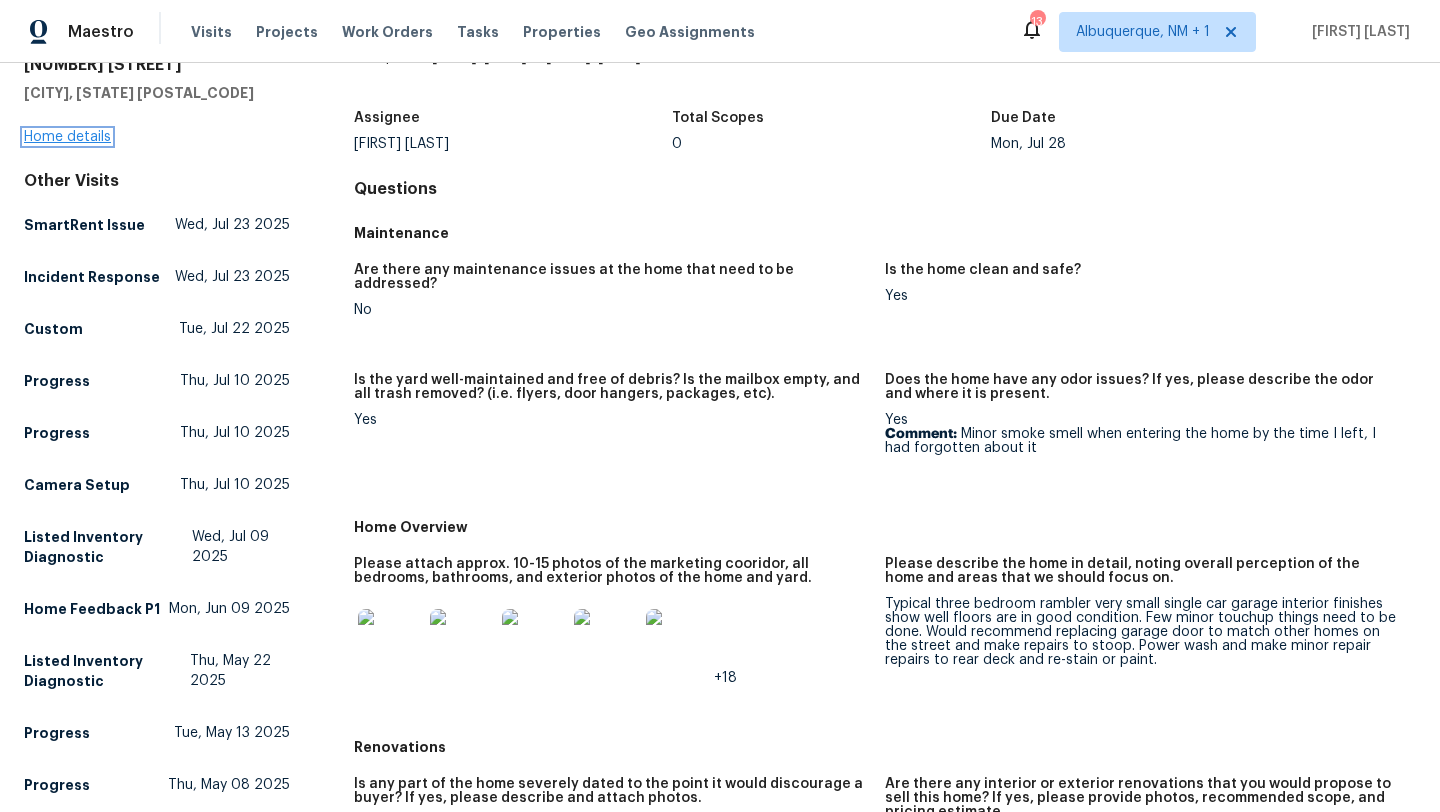 click on "Home details" at bounding box center [67, 137] 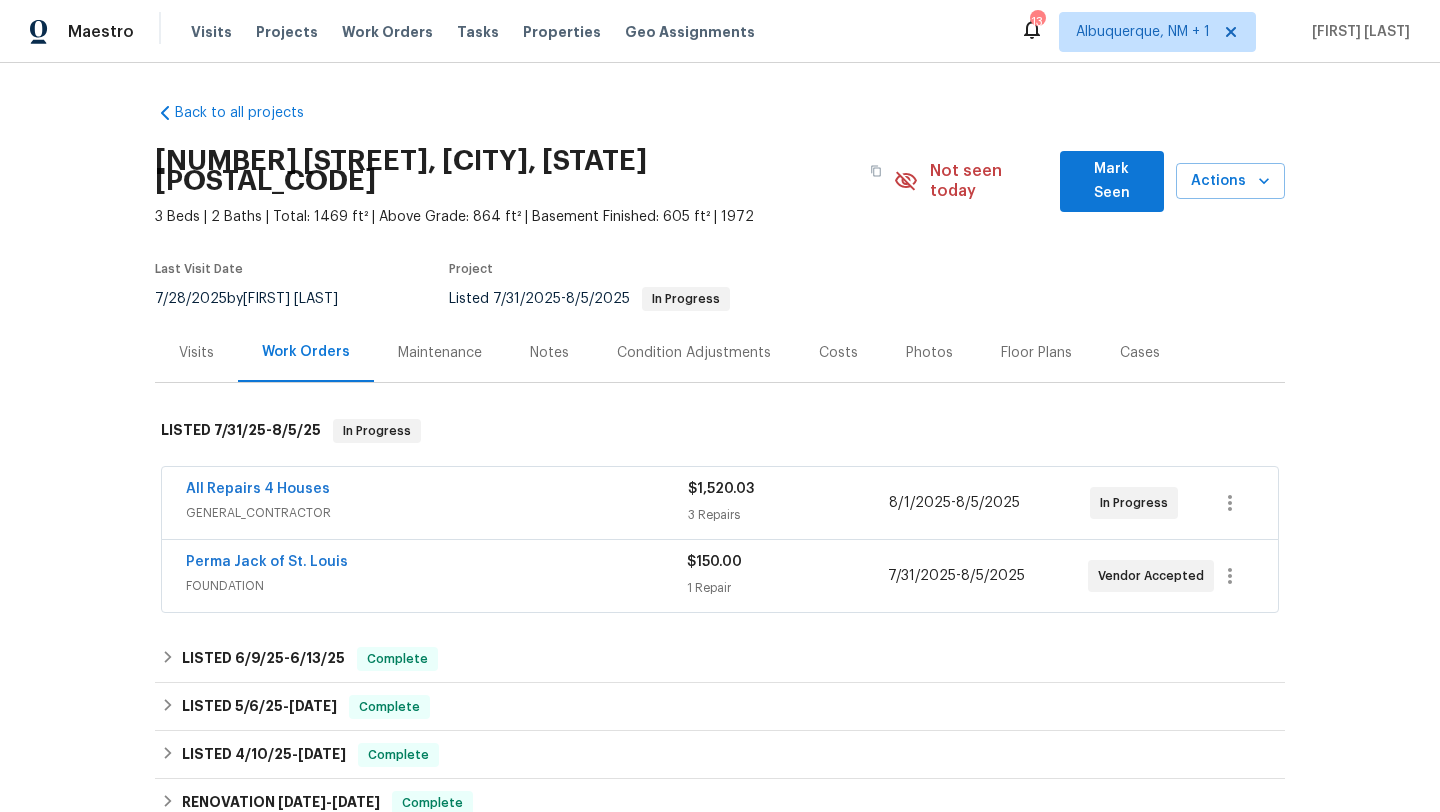 click on "All Repairs 4 Houses" at bounding box center (437, 491) 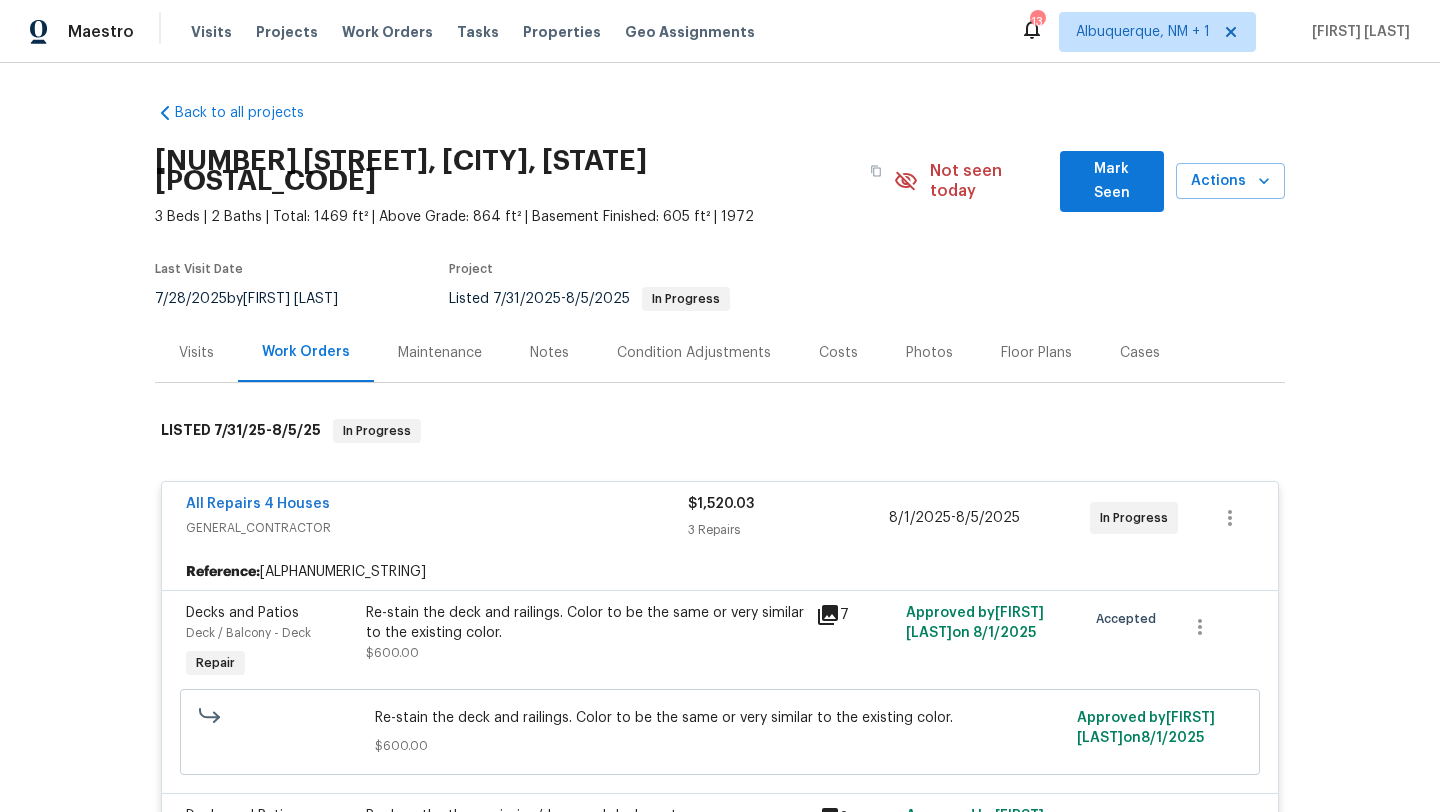 scroll, scrollTop: 27, scrollLeft: 0, axis: vertical 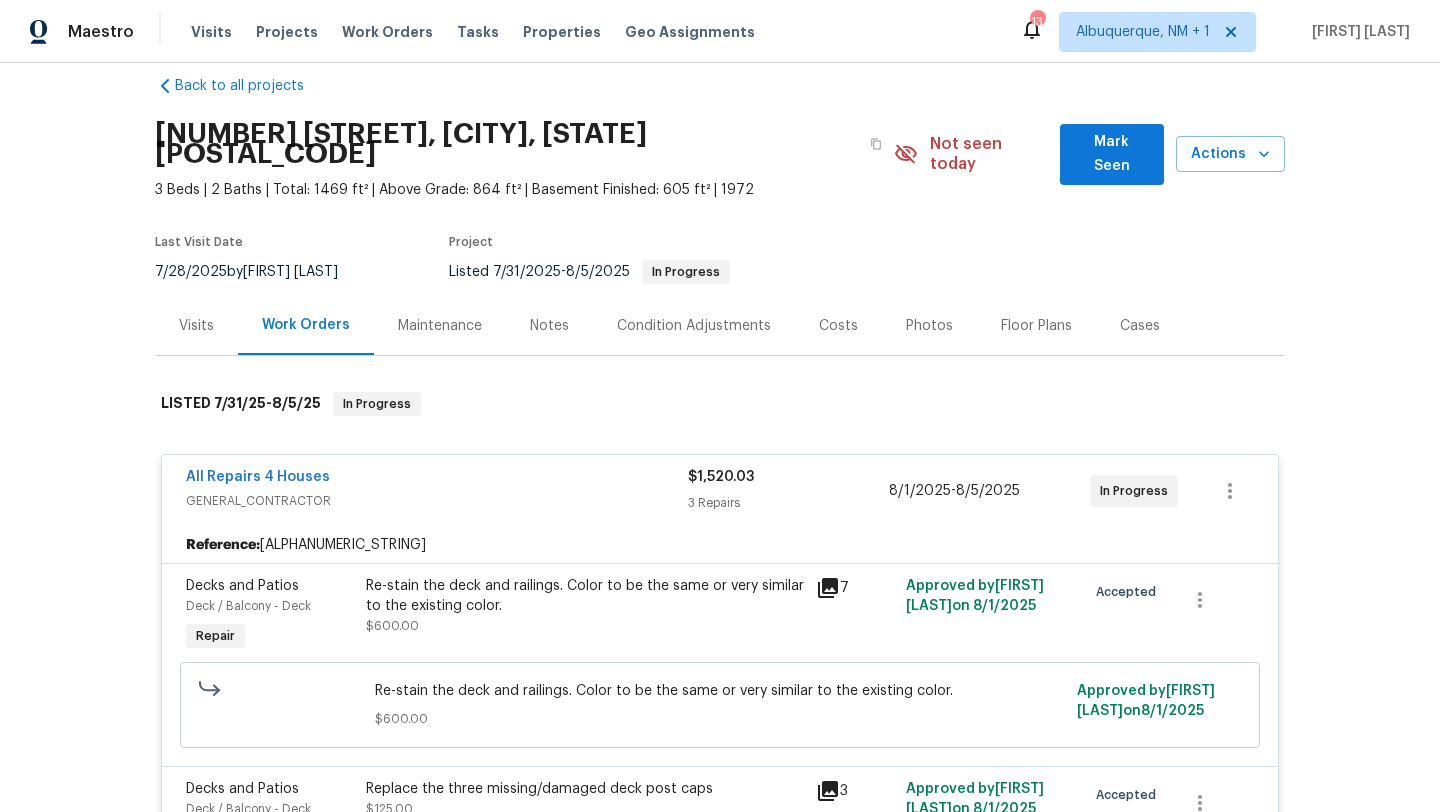 click on "GENERAL_CONTRACTOR" at bounding box center (437, 501) 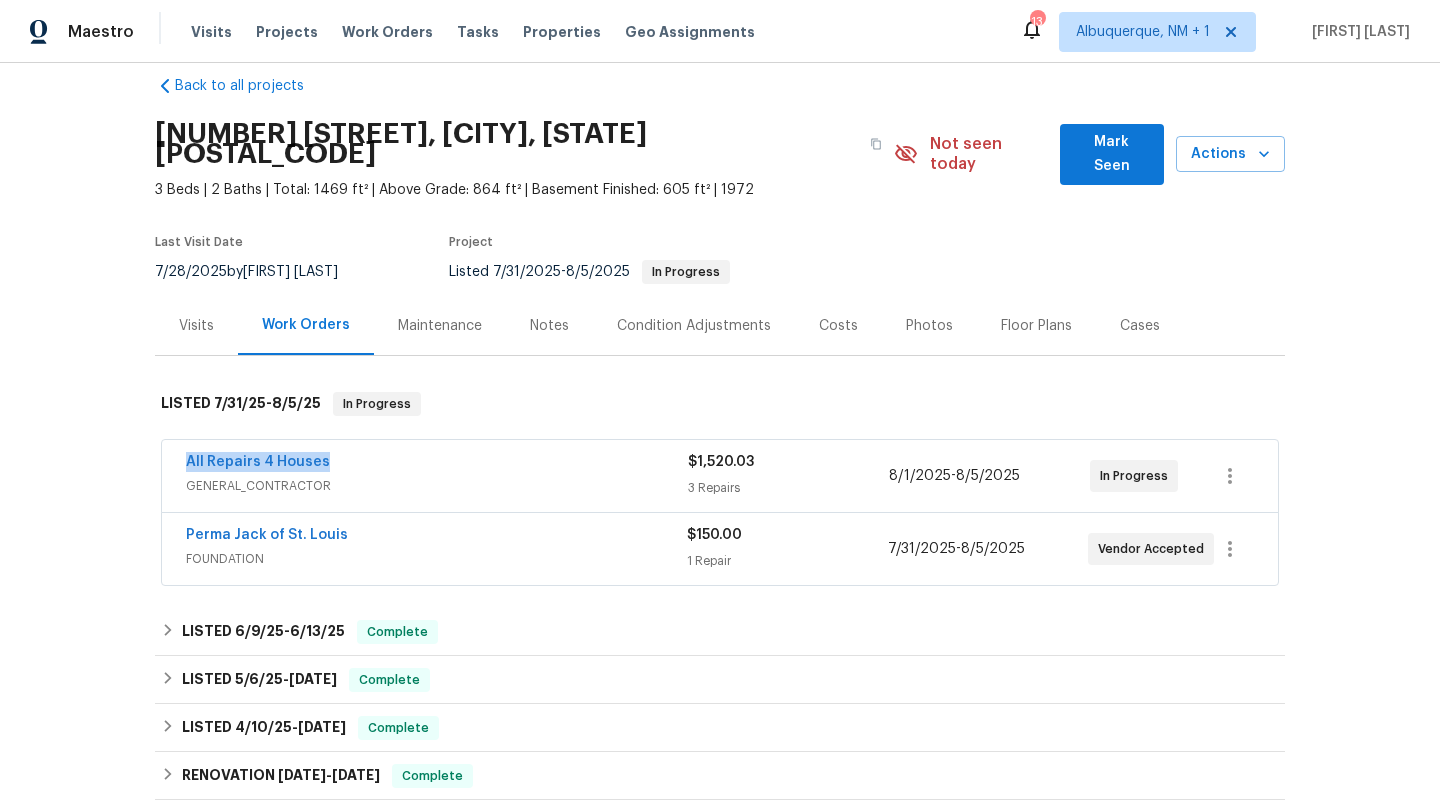 copy on "All Repairs 4 Houses" 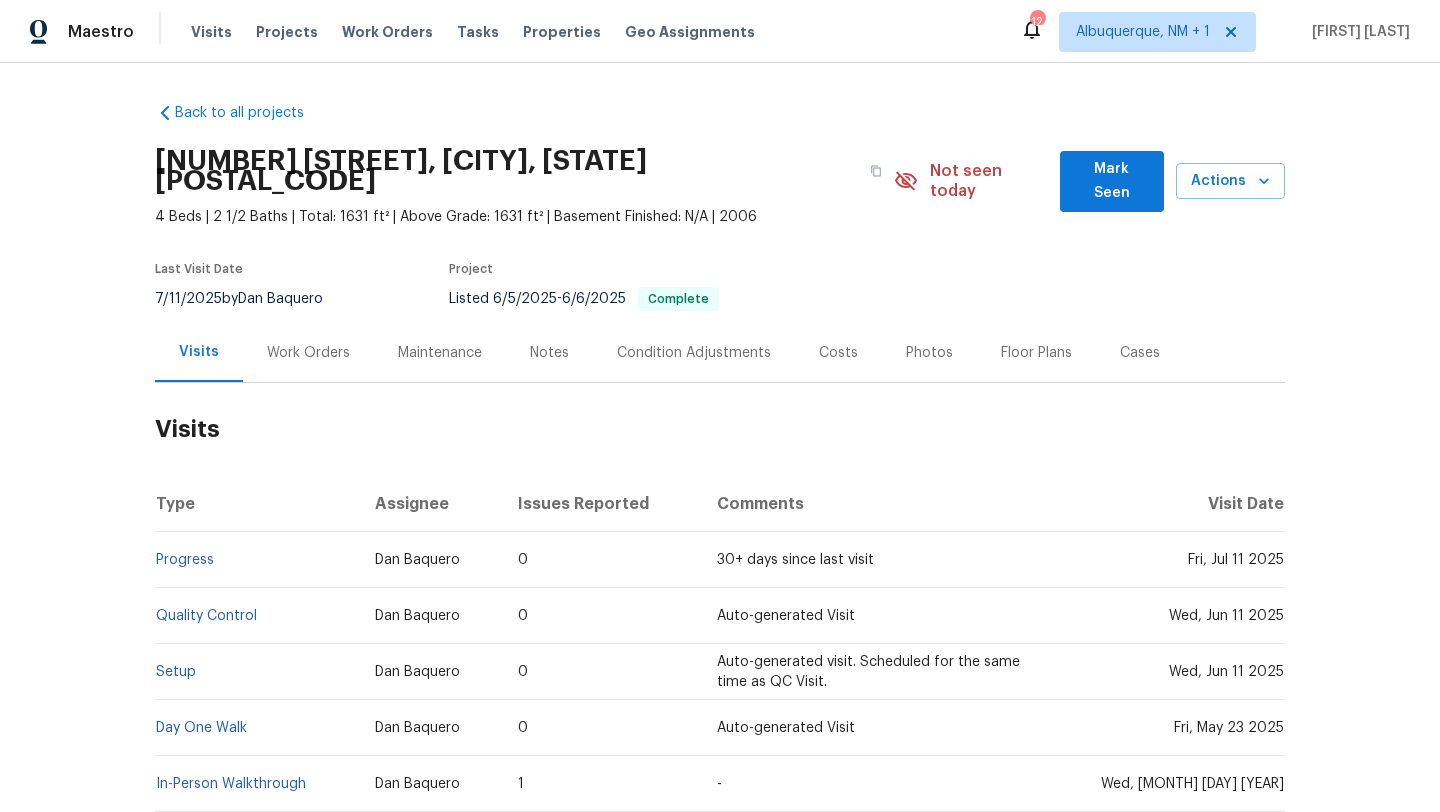 scroll, scrollTop: 0, scrollLeft: 0, axis: both 